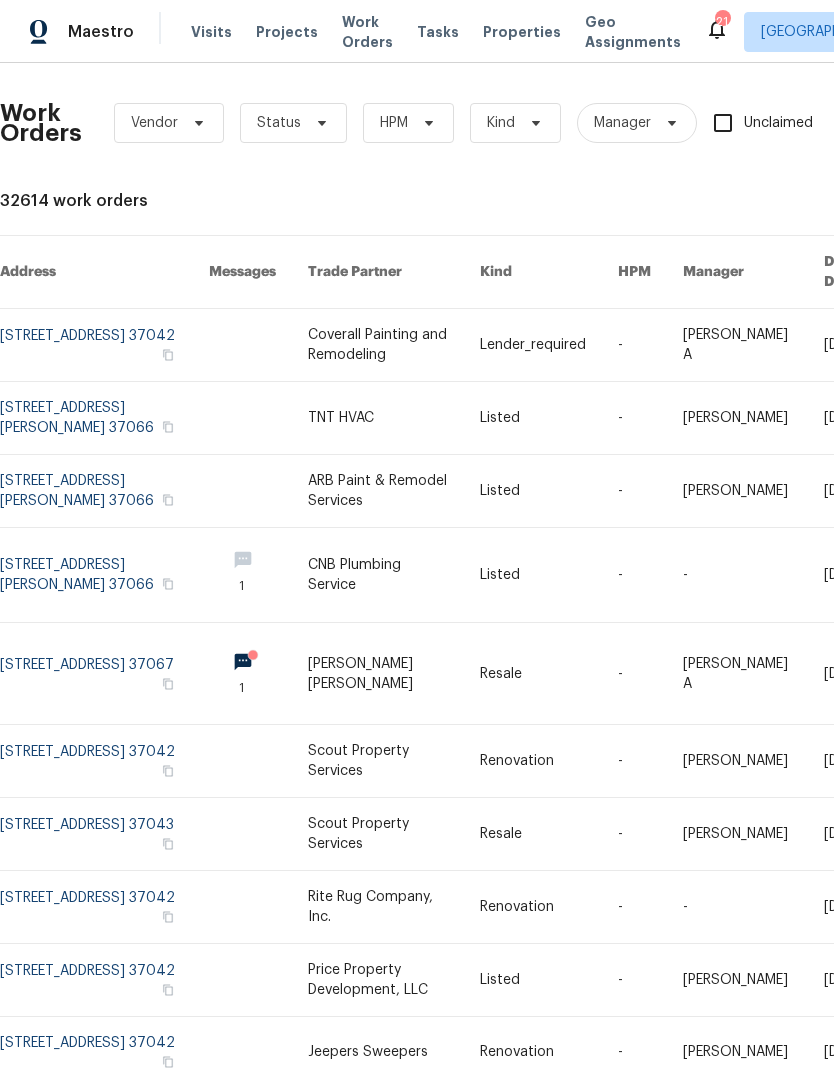 scroll, scrollTop: 0, scrollLeft: 0, axis: both 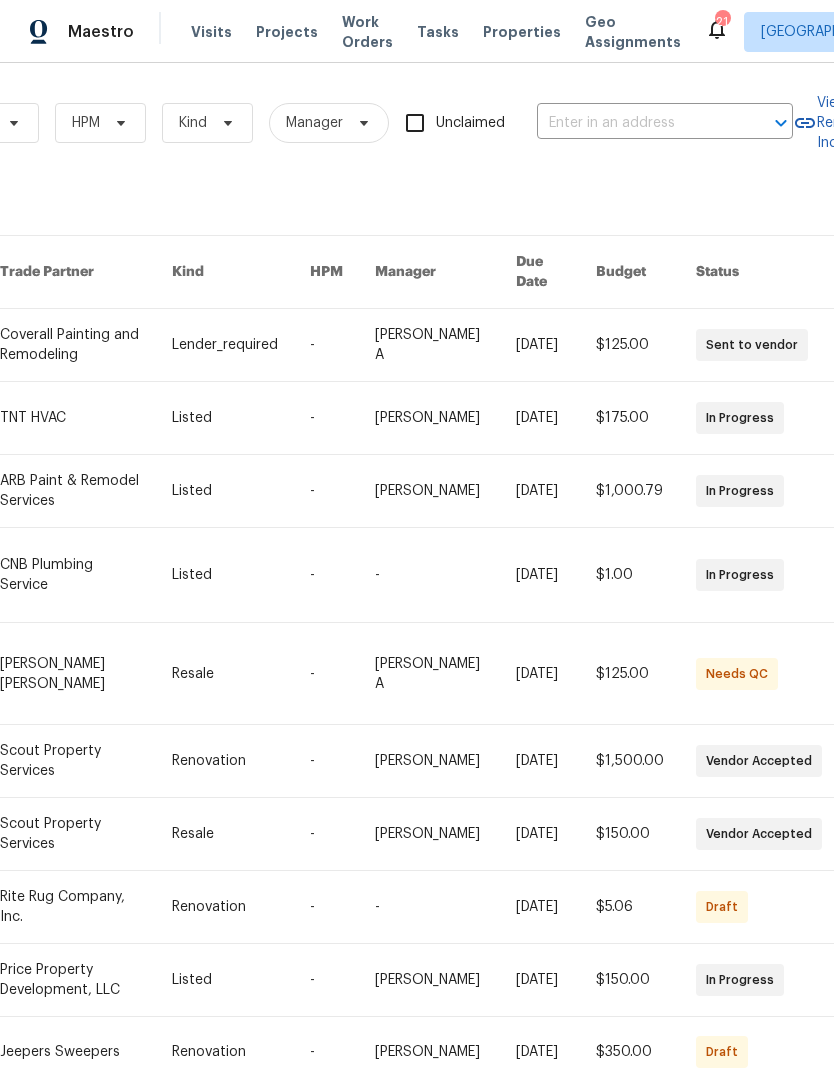 click at bounding box center [637, 123] 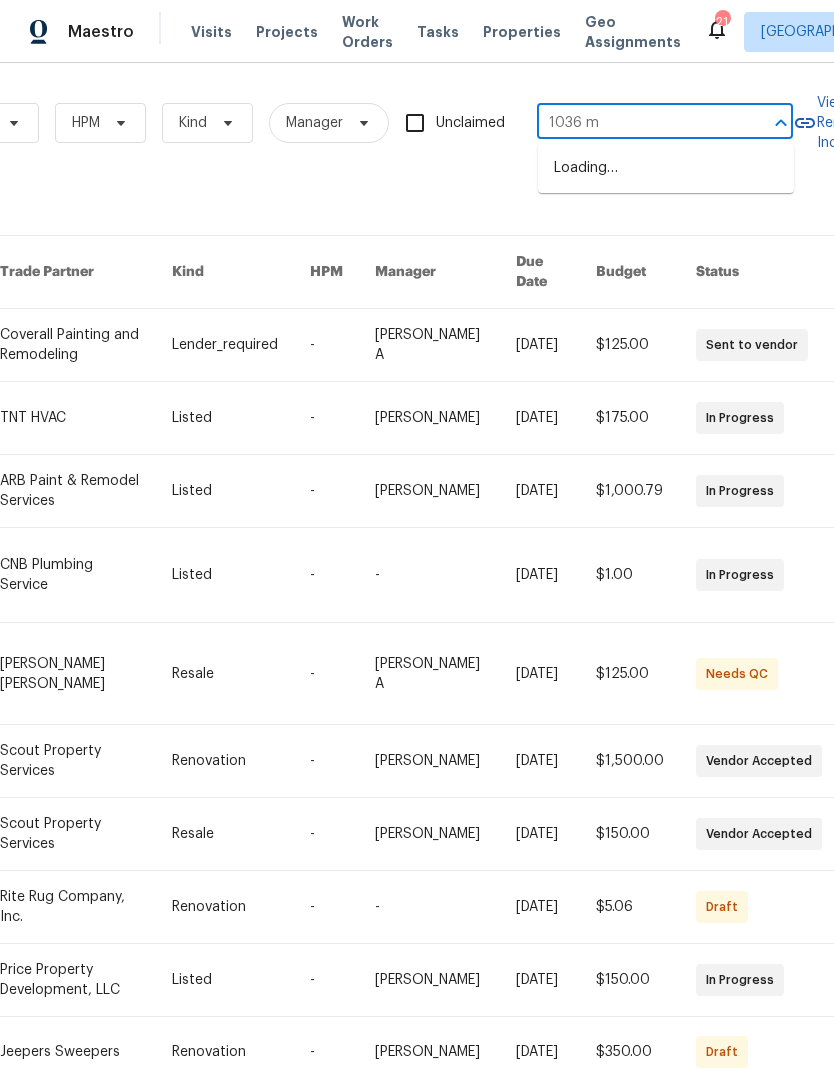 type on "1036" 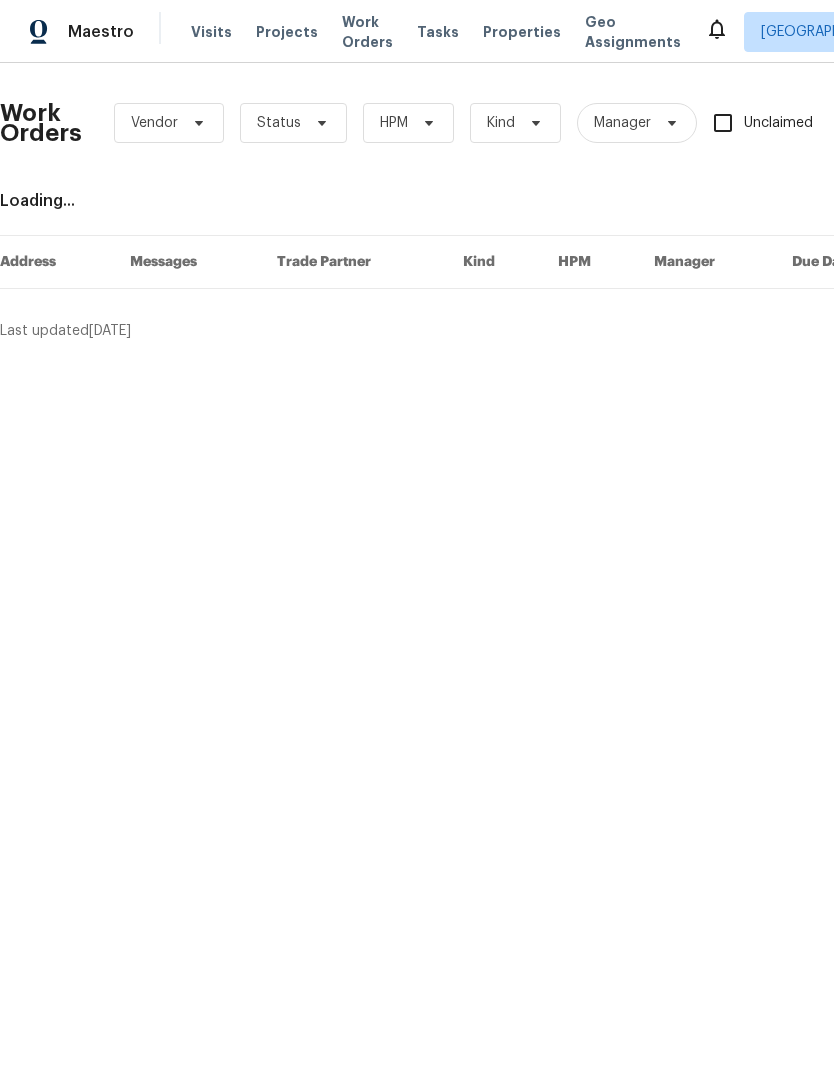 scroll, scrollTop: 0, scrollLeft: 0, axis: both 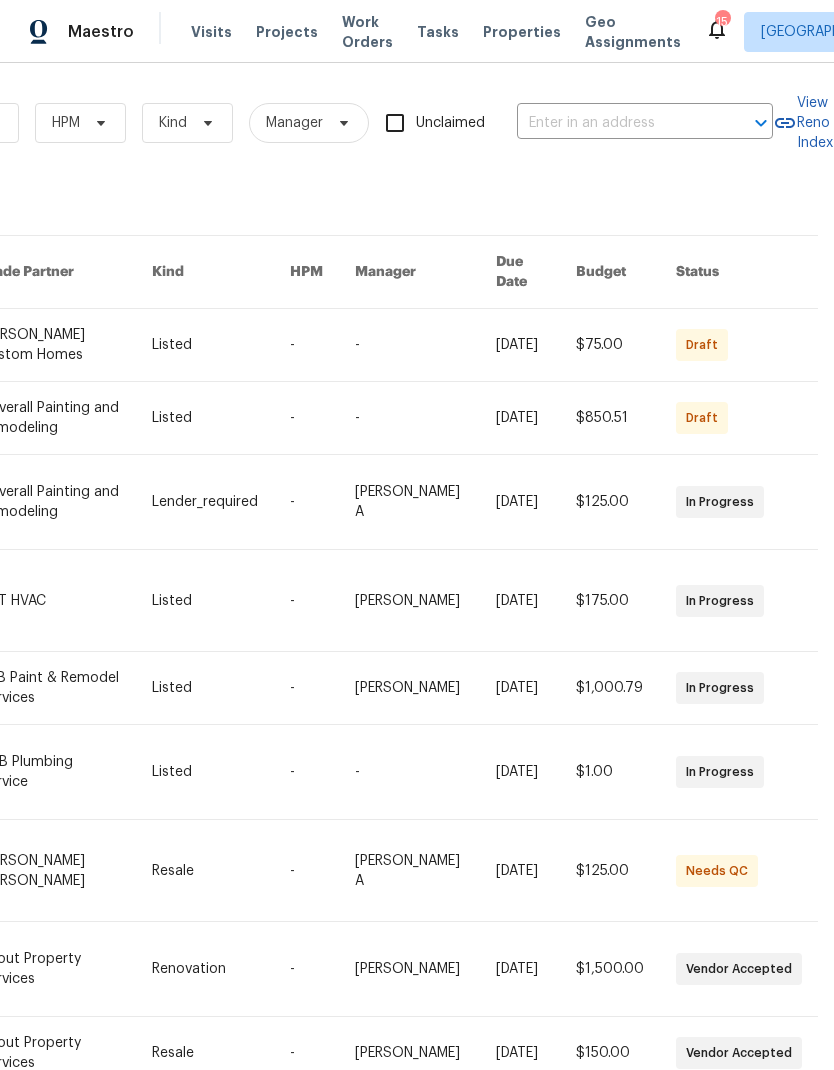 click at bounding box center [617, 123] 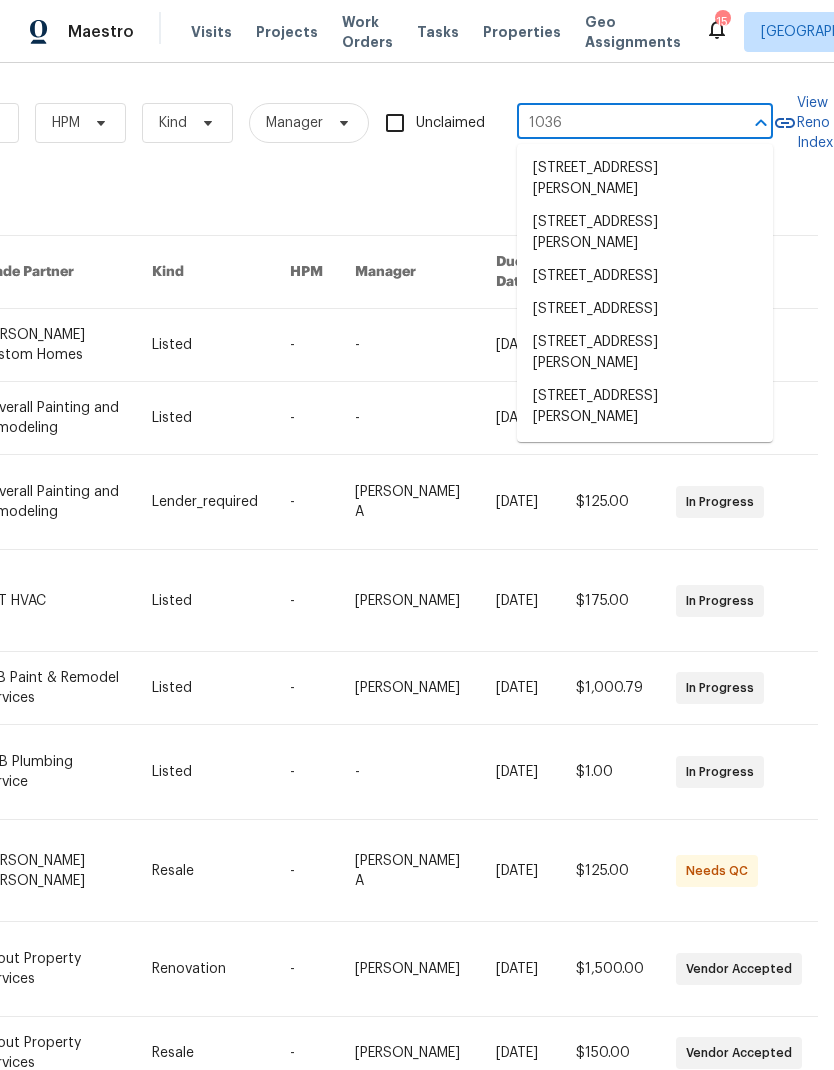 type on "1036 m" 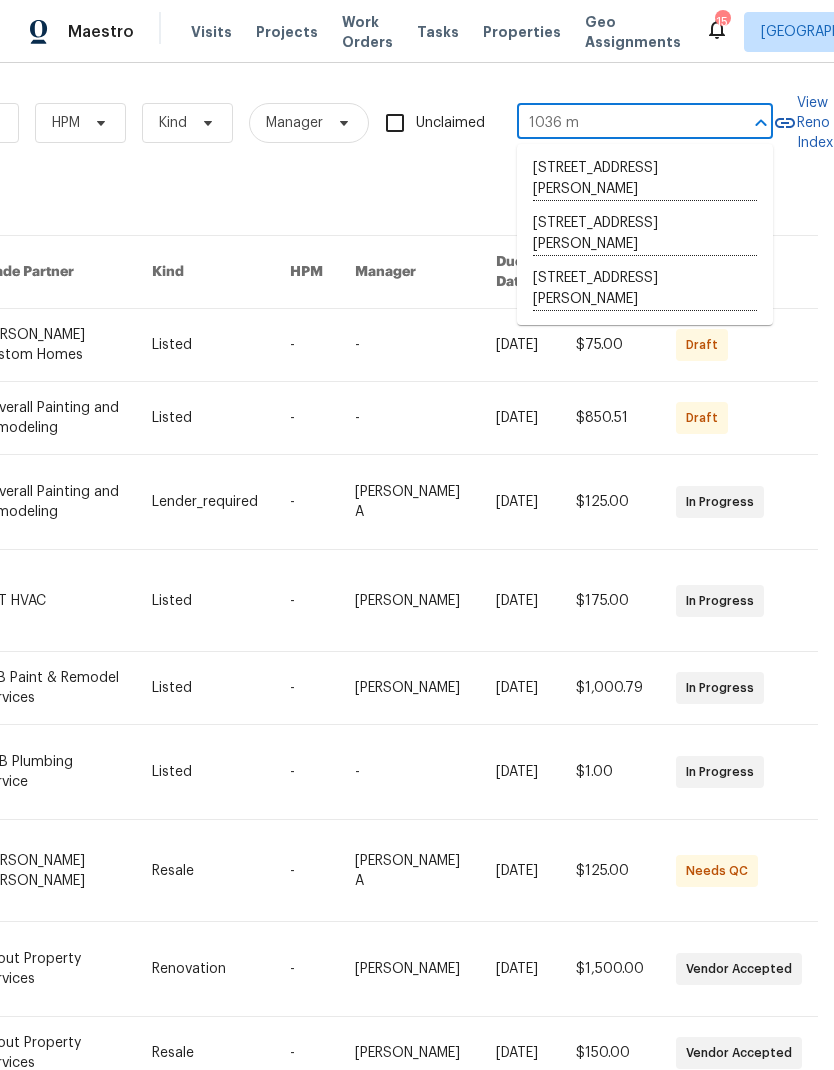 click on "1036 Middleton Ln, Gallatin, TN 37066" at bounding box center (645, 289) 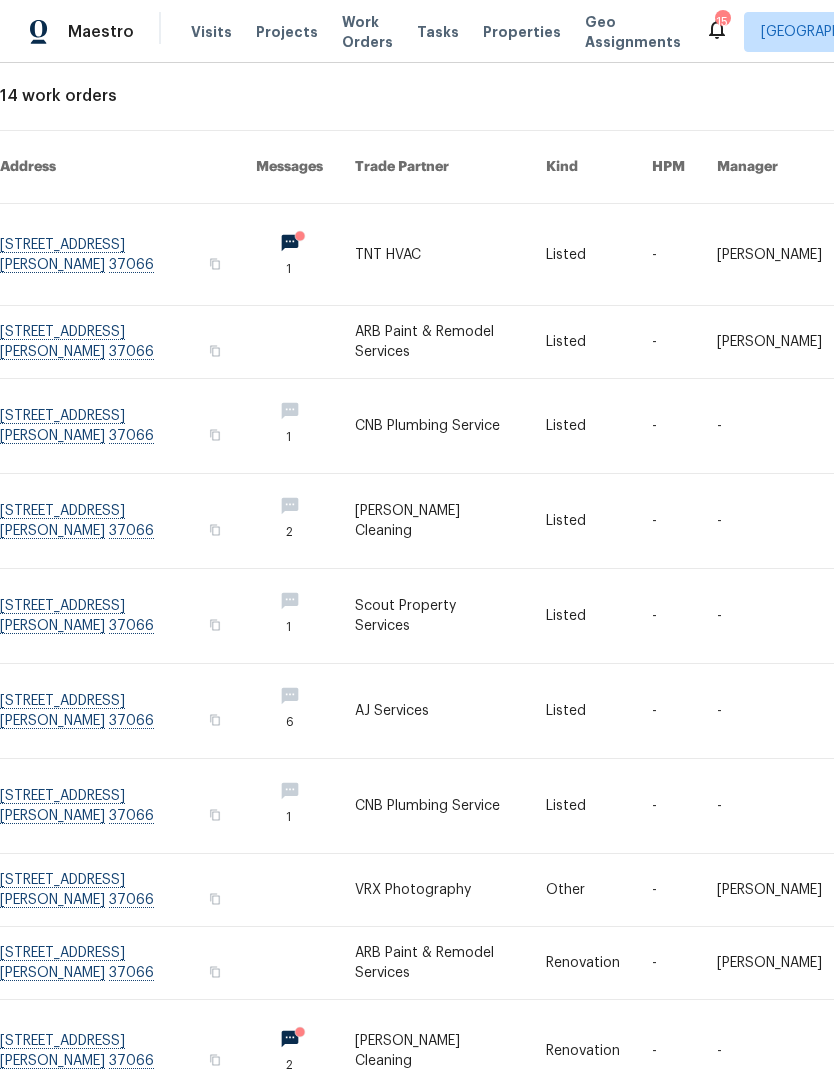 scroll, scrollTop: 105, scrollLeft: 0, axis: vertical 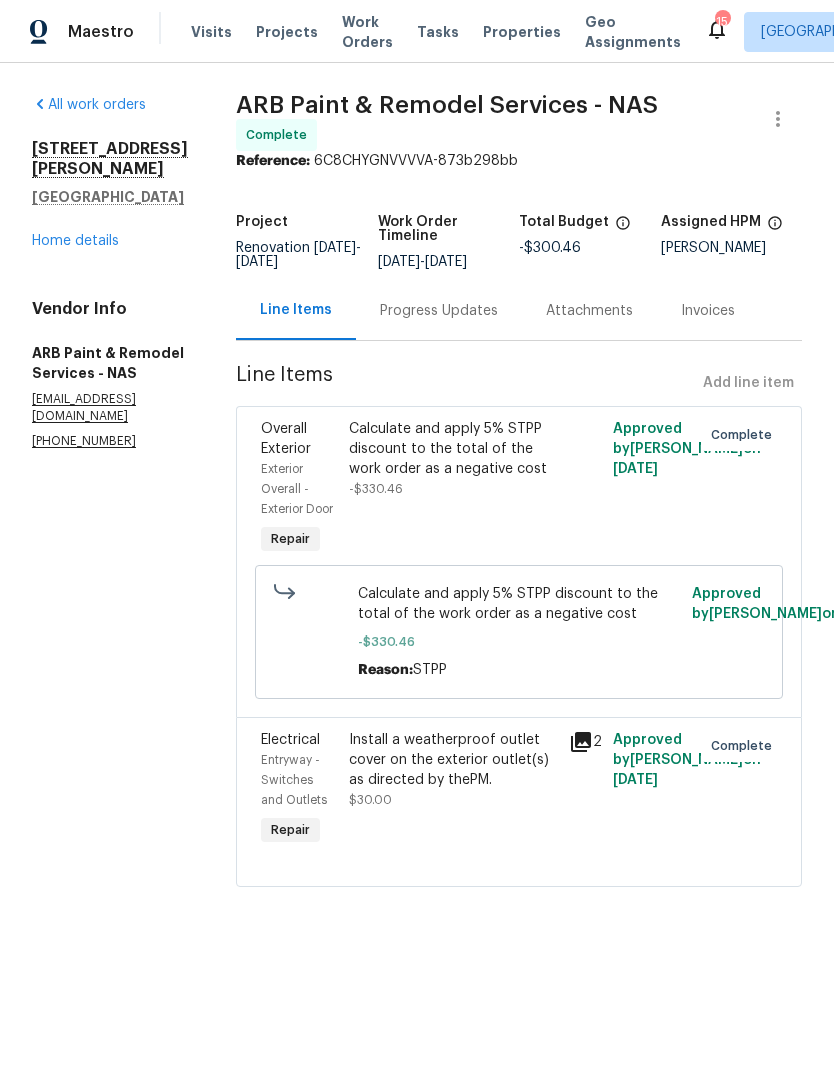 click on "All work orders 1036 Middleton Ln Gallatin, TN 37066 Home details Vendor Info ARB Paint & Remodel Services - NAS anniruth36@gmail.com (936) 217-2944" at bounding box center (110, 272) 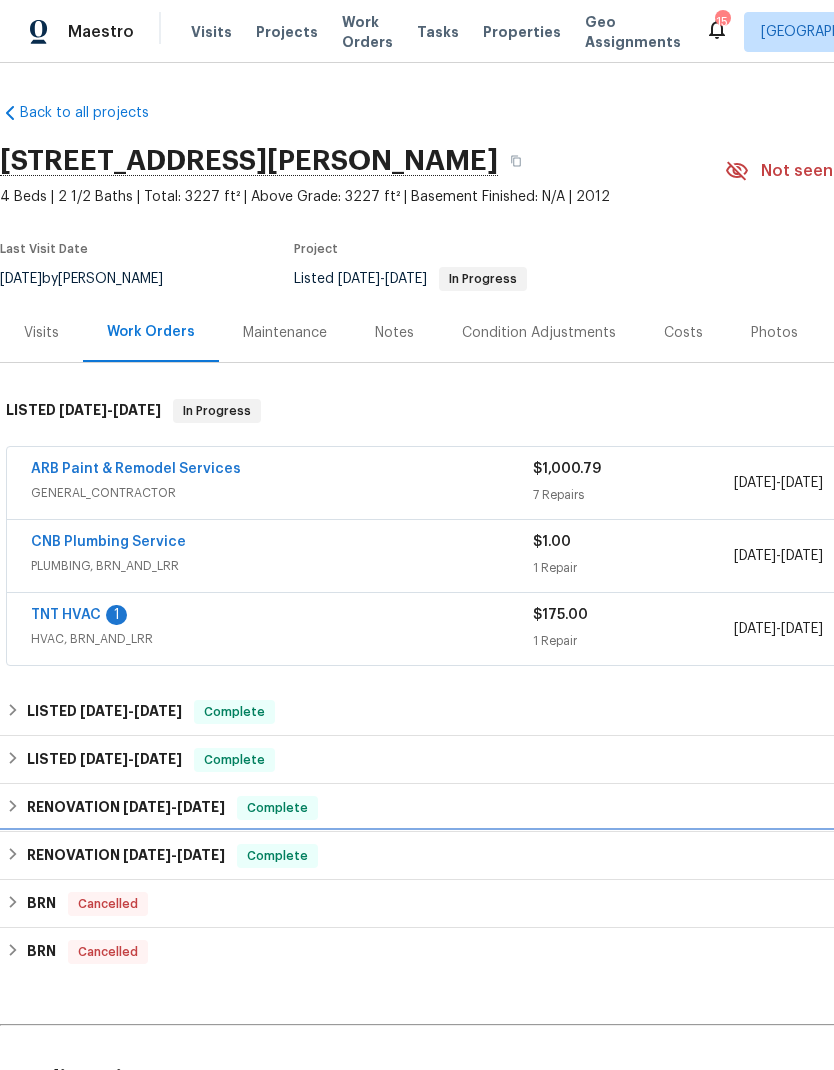 click on "Complete" at bounding box center [277, 856] 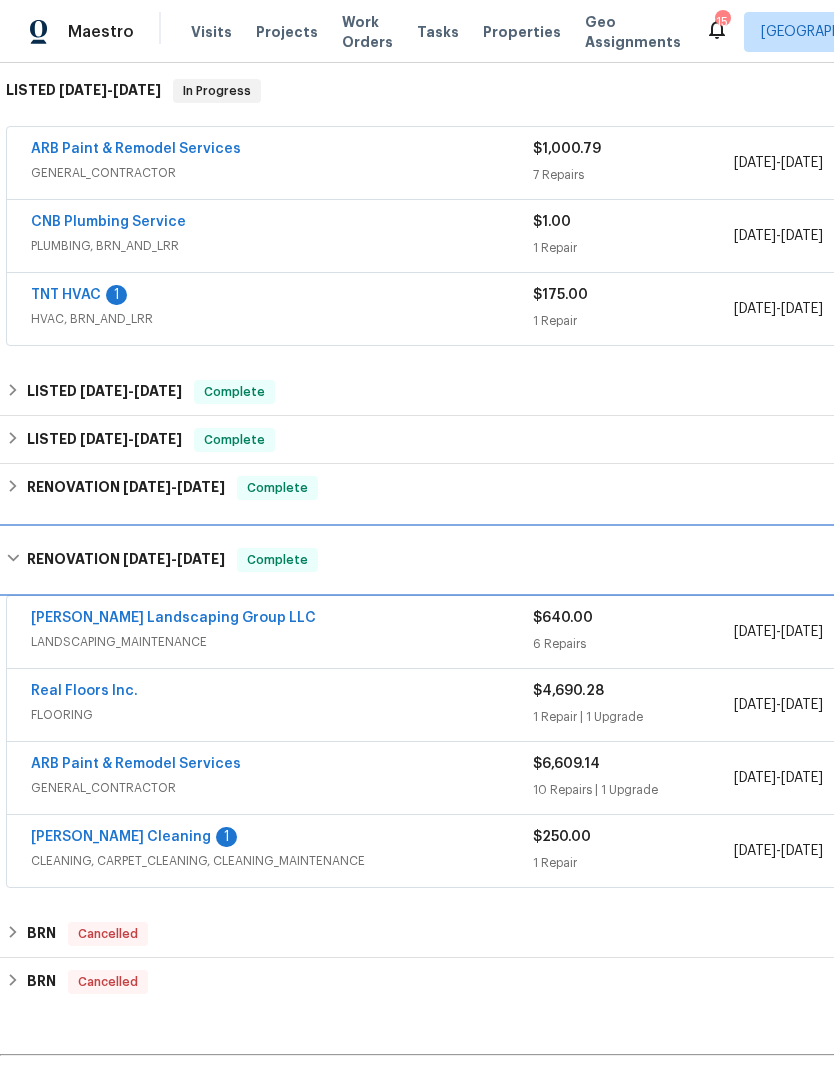 scroll, scrollTop: 320, scrollLeft: 0, axis: vertical 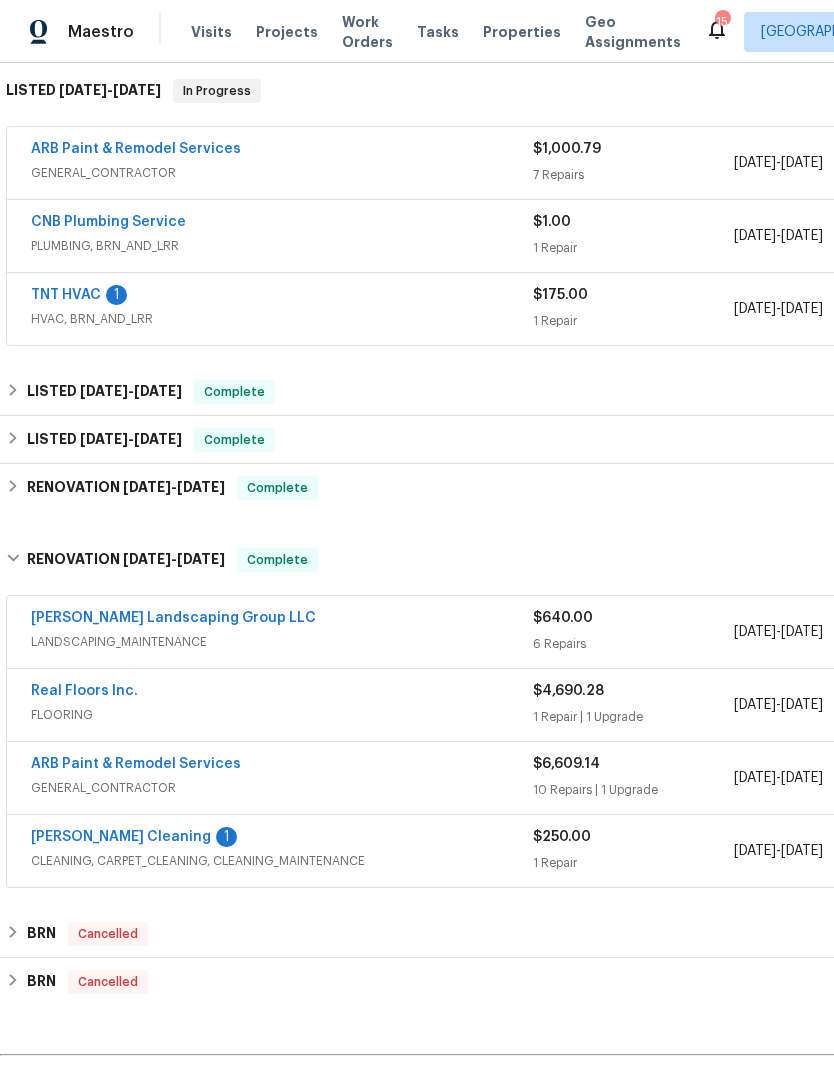 click on "Real Floors Inc." at bounding box center [282, 693] 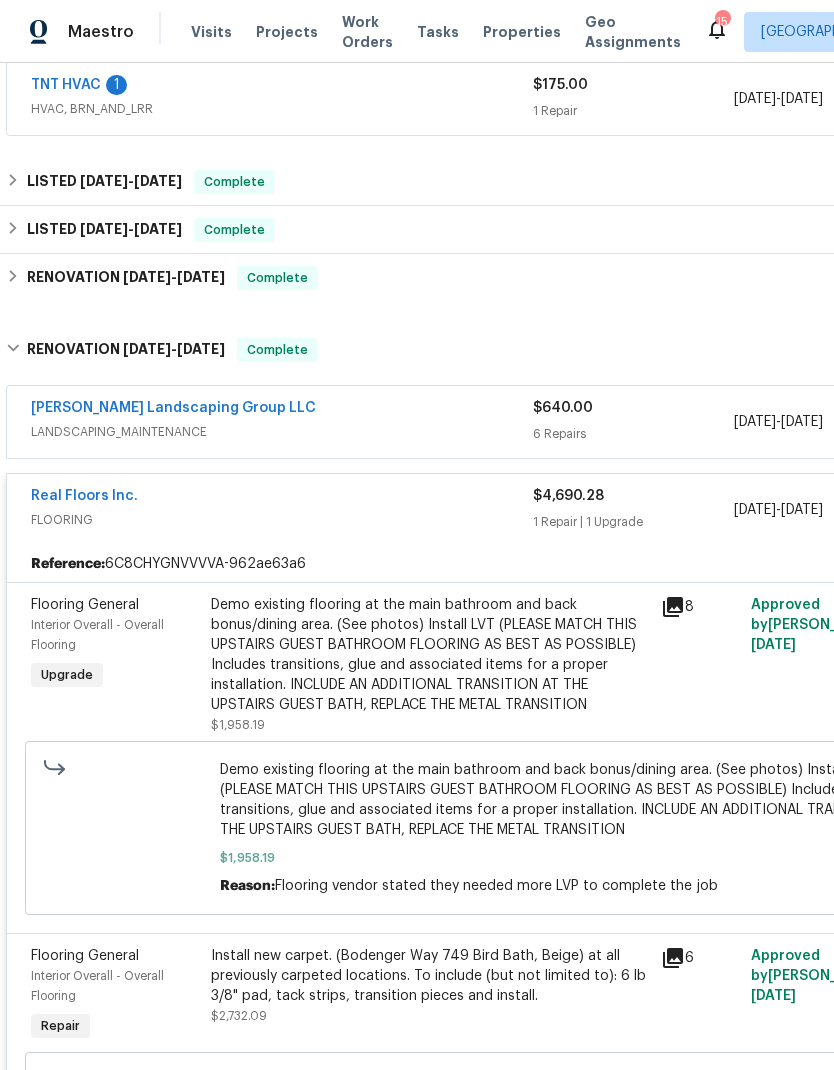 scroll, scrollTop: 526, scrollLeft: -1, axis: both 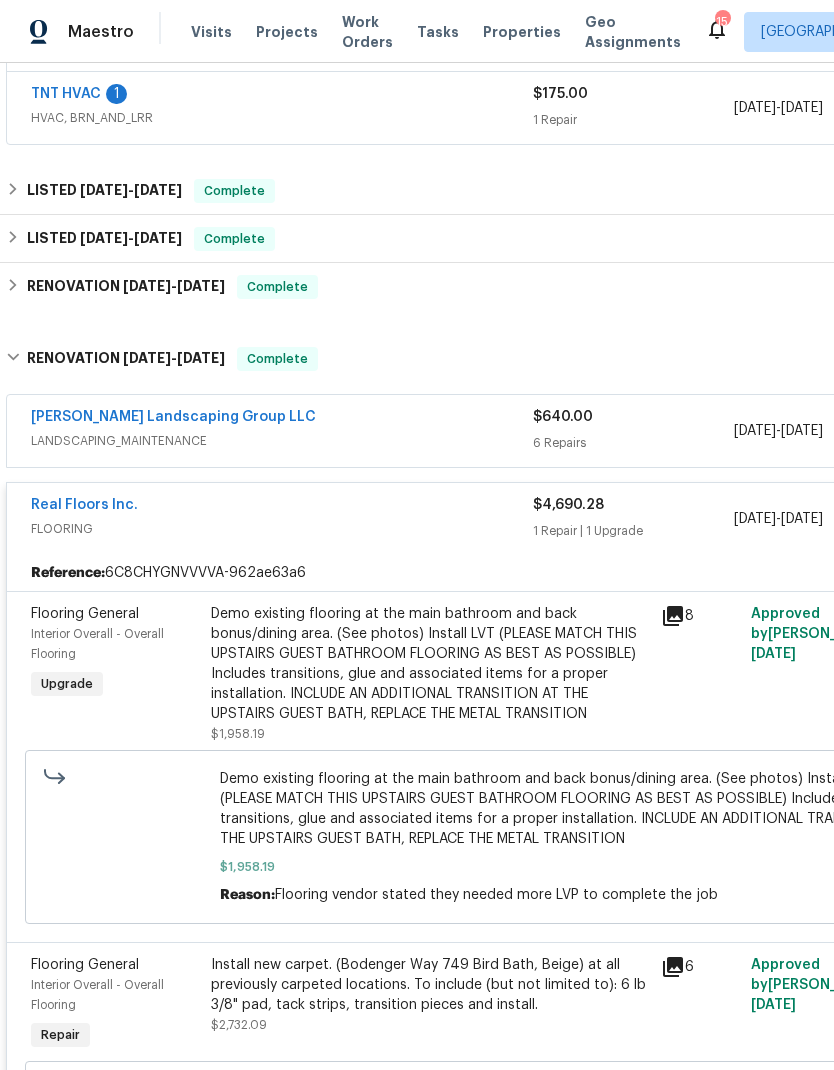 click on "Real Floors Inc. FLOORING" at bounding box center [282, 519] 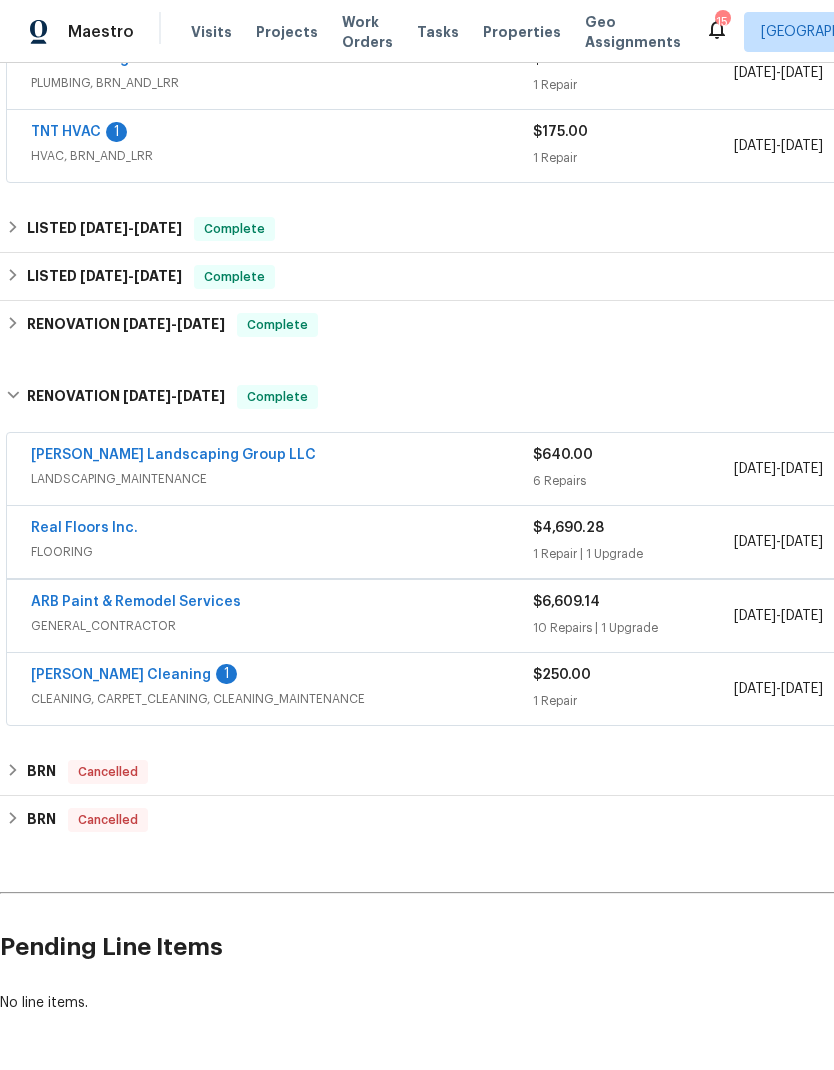 scroll, scrollTop: 481, scrollLeft: 0, axis: vertical 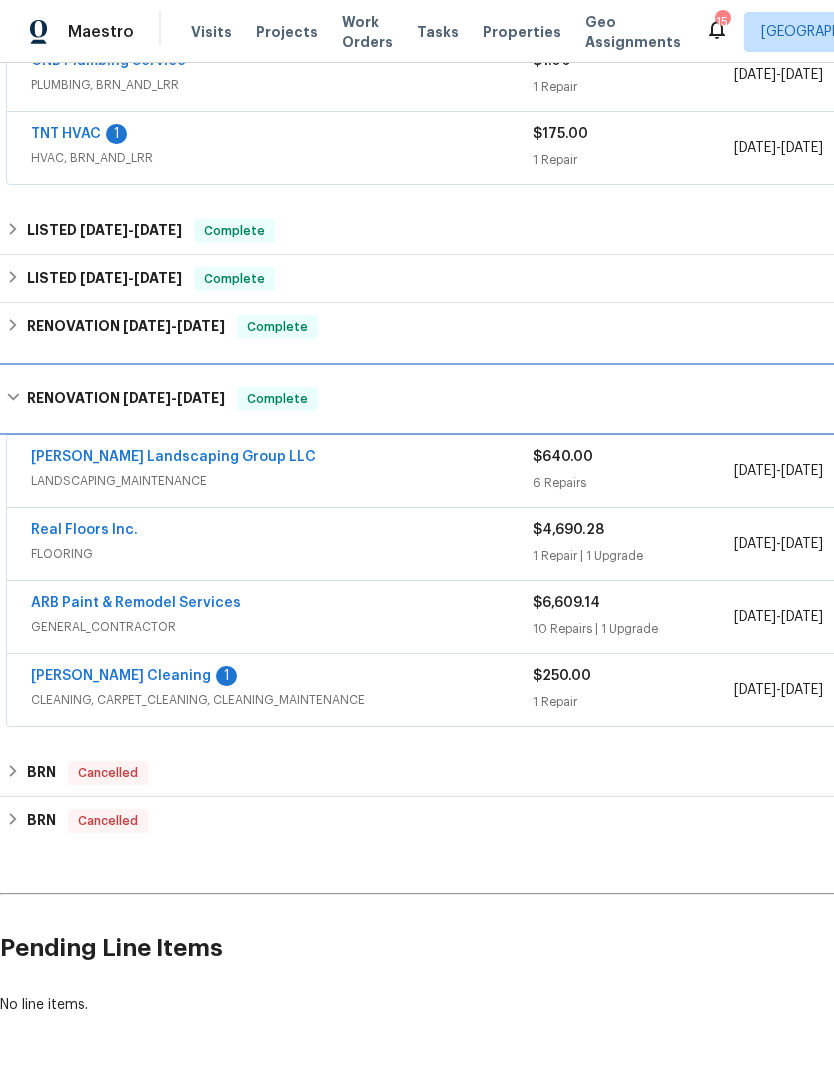 click on "RENOVATION   12/18/24  -  12/25/24 Complete" at bounding box center [565, 399] 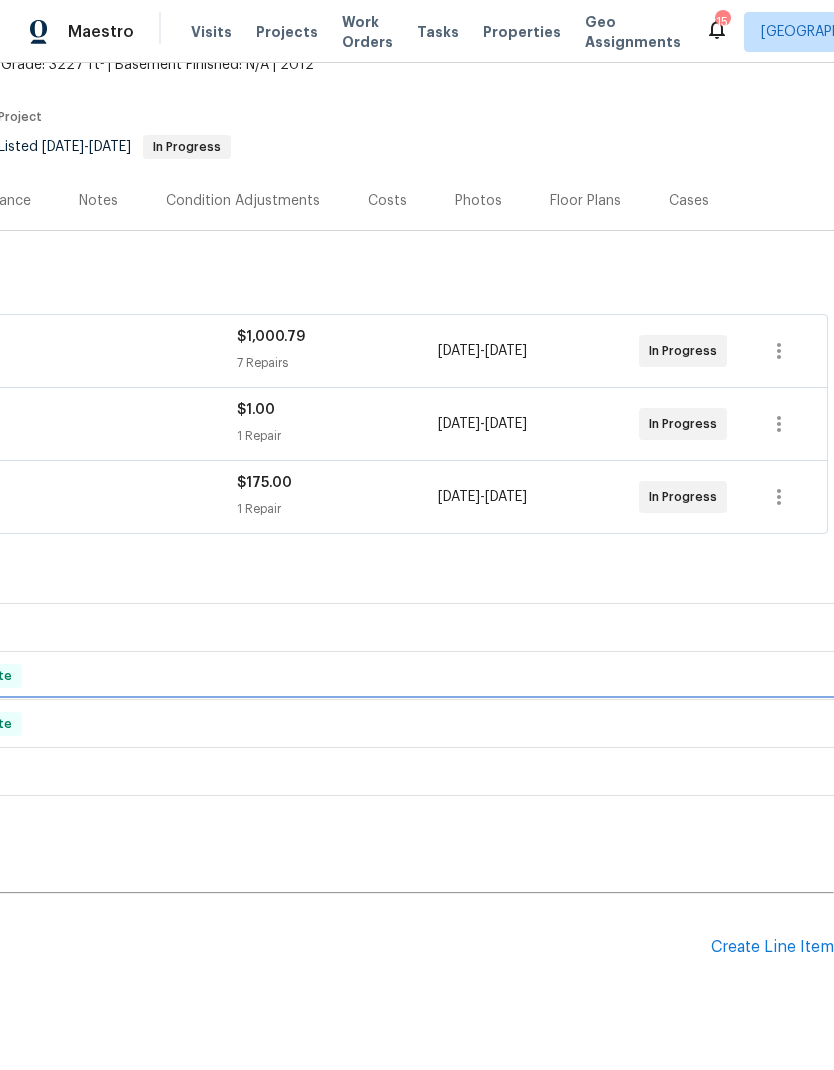 scroll, scrollTop: 131, scrollLeft: 296, axis: both 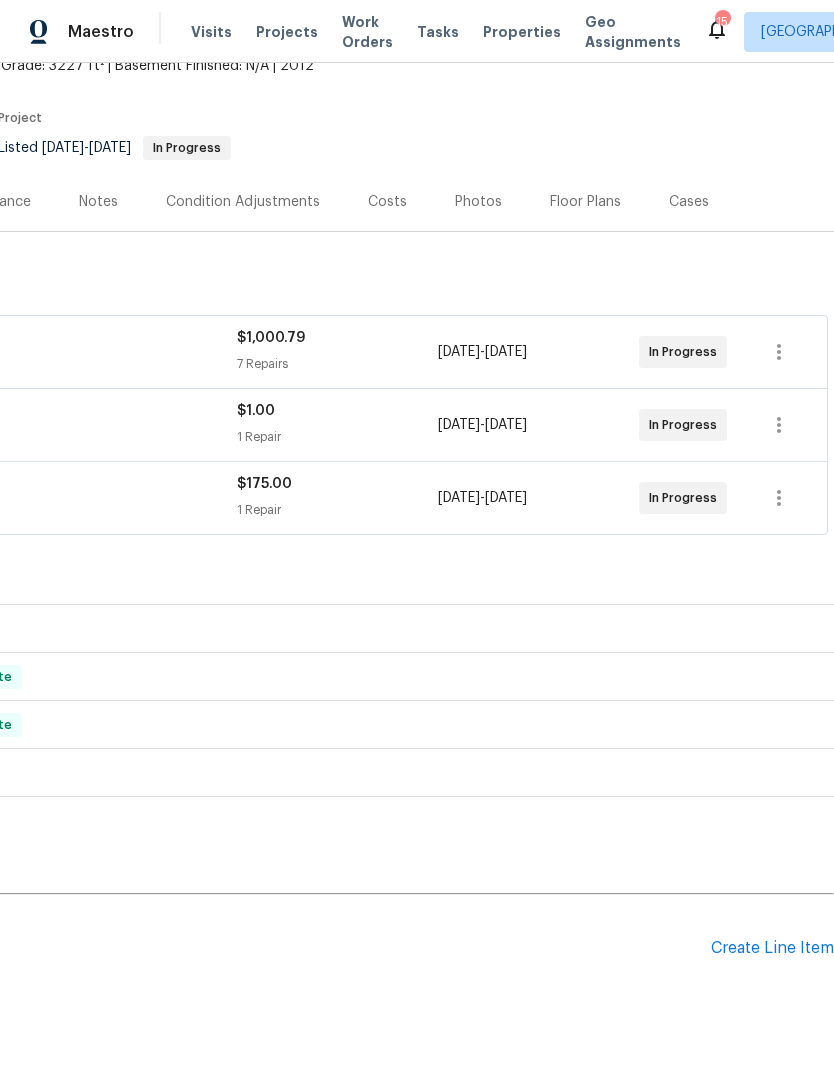 click on "Create Line Item" at bounding box center (772, 948) 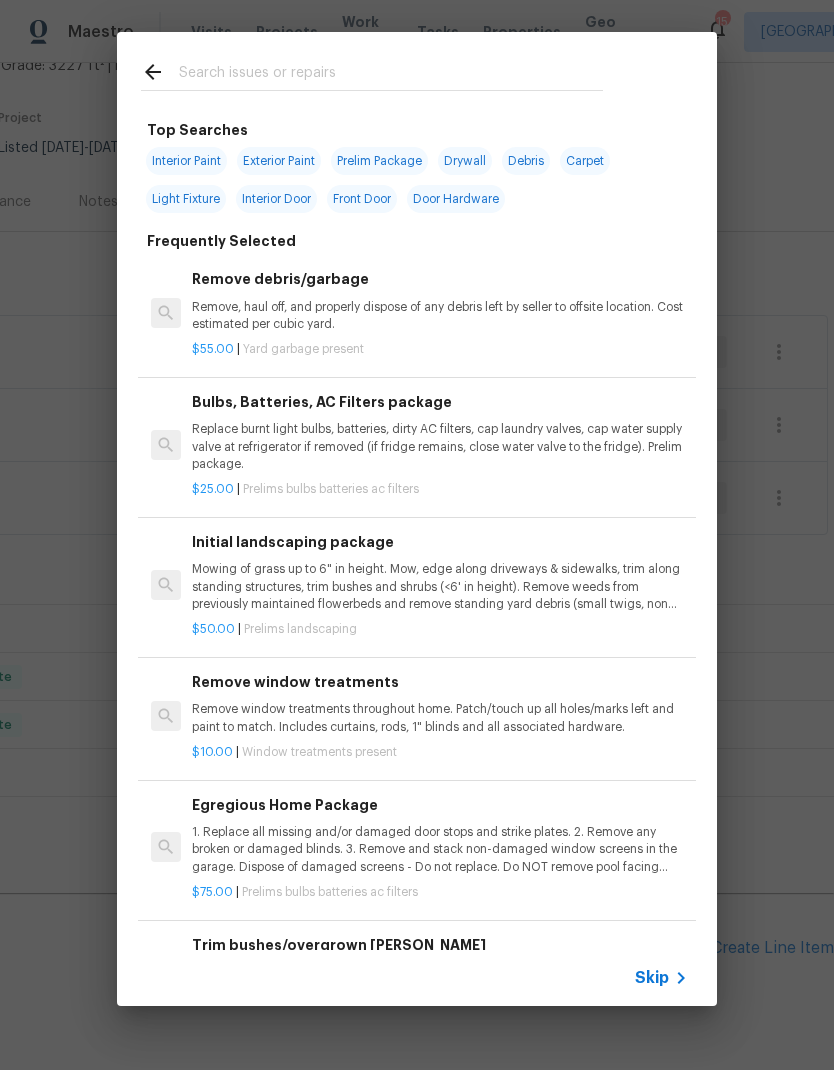 click at bounding box center (391, 75) 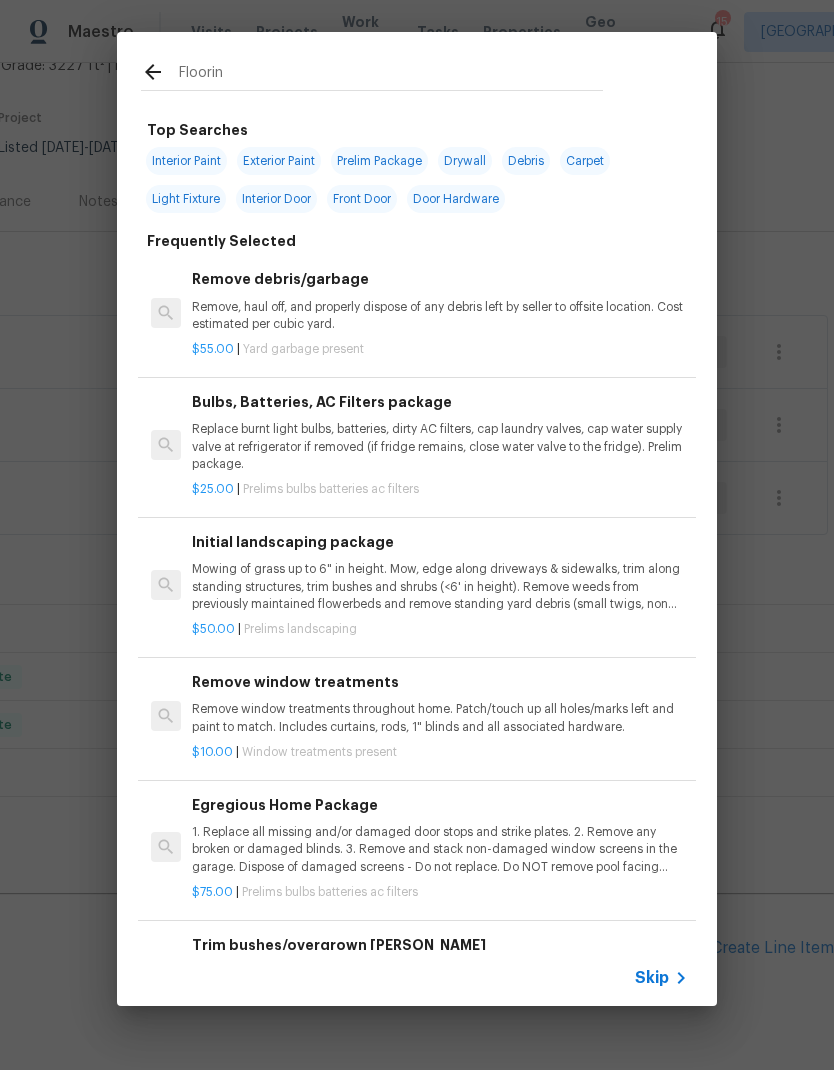 type on "Flooring" 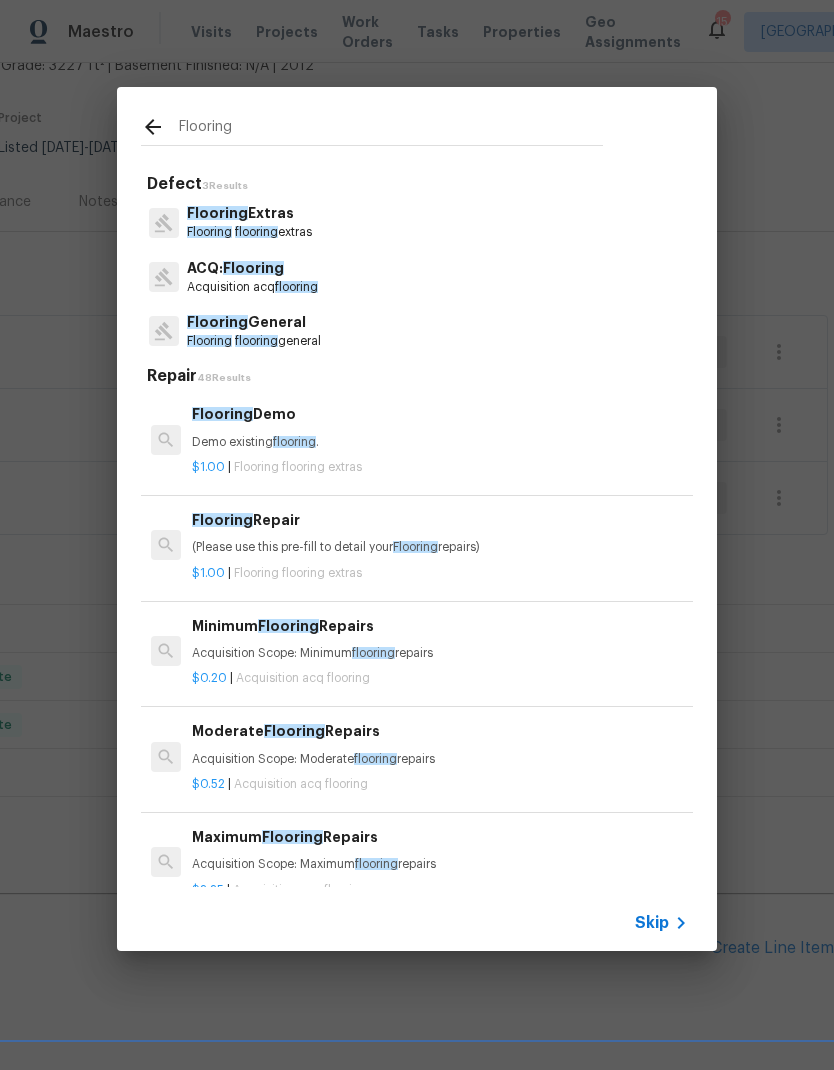 click on "Flooring" at bounding box center [209, 232] 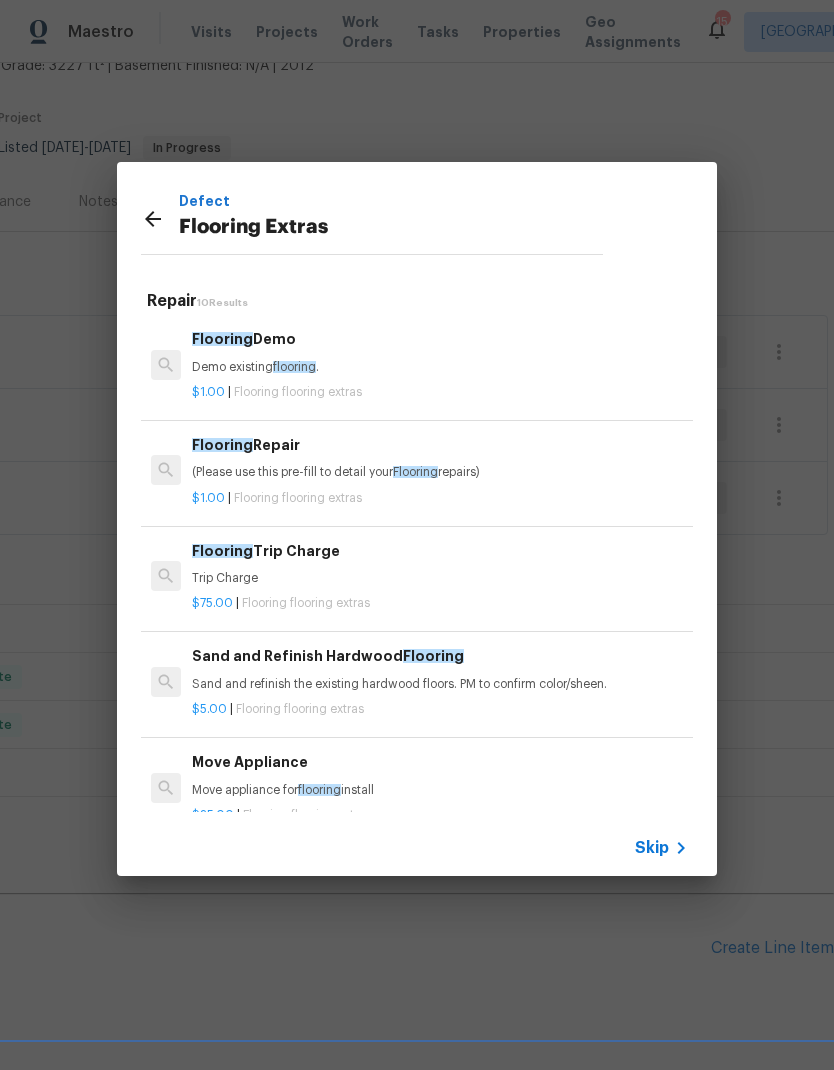 click on "Flooring  Repair (Please use this pre-fill to detail your  Flooring  repairs)" at bounding box center (440, 458) 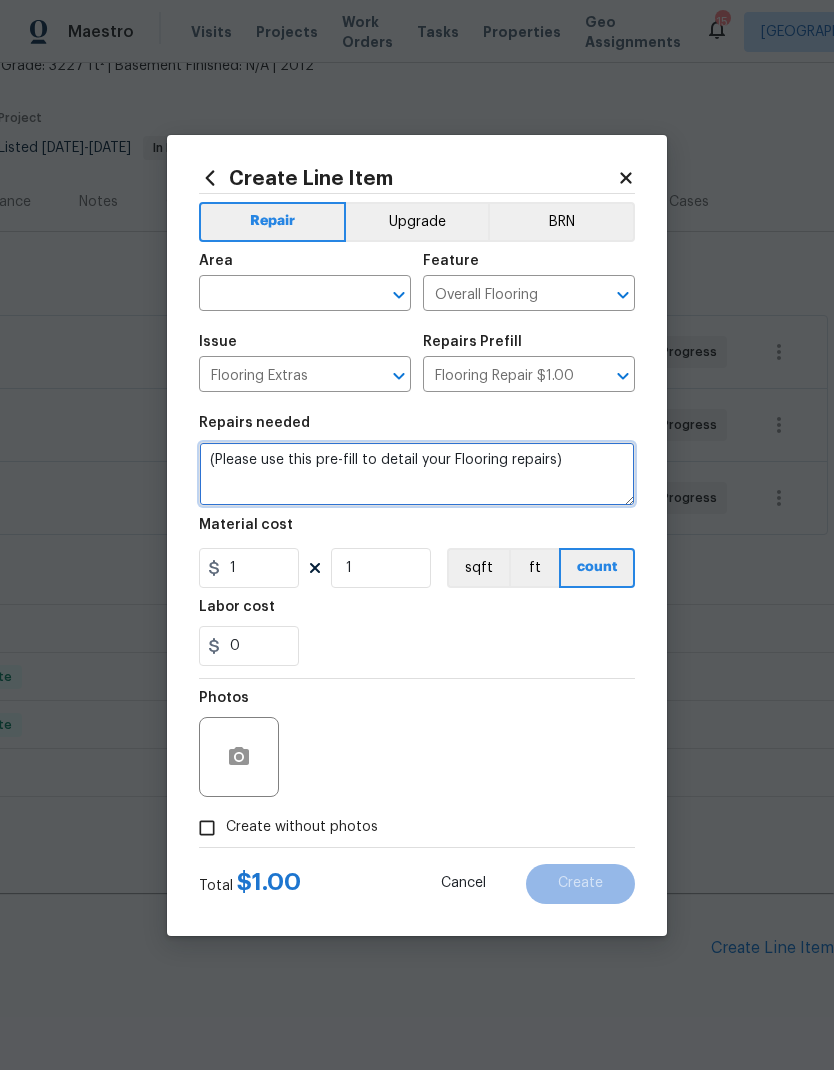 click on "(Please use this pre-fill to detail your Flooring repairs)" at bounding box center [417, 474] 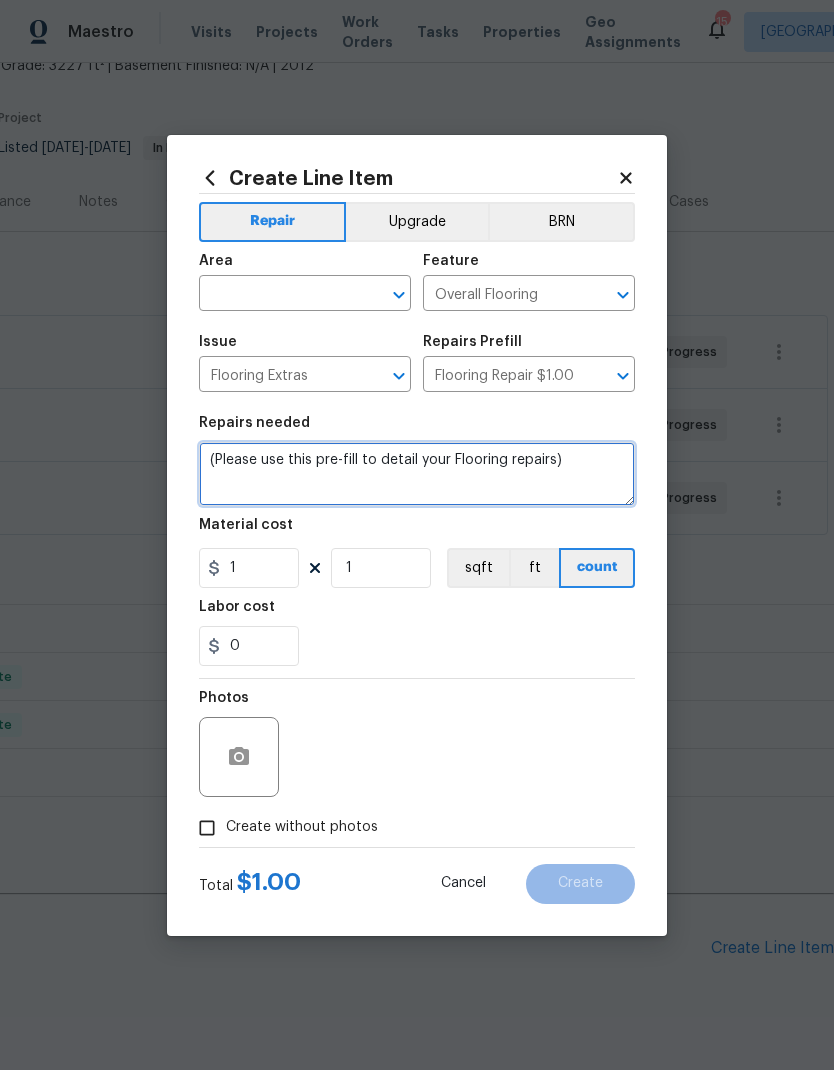 type on "(" 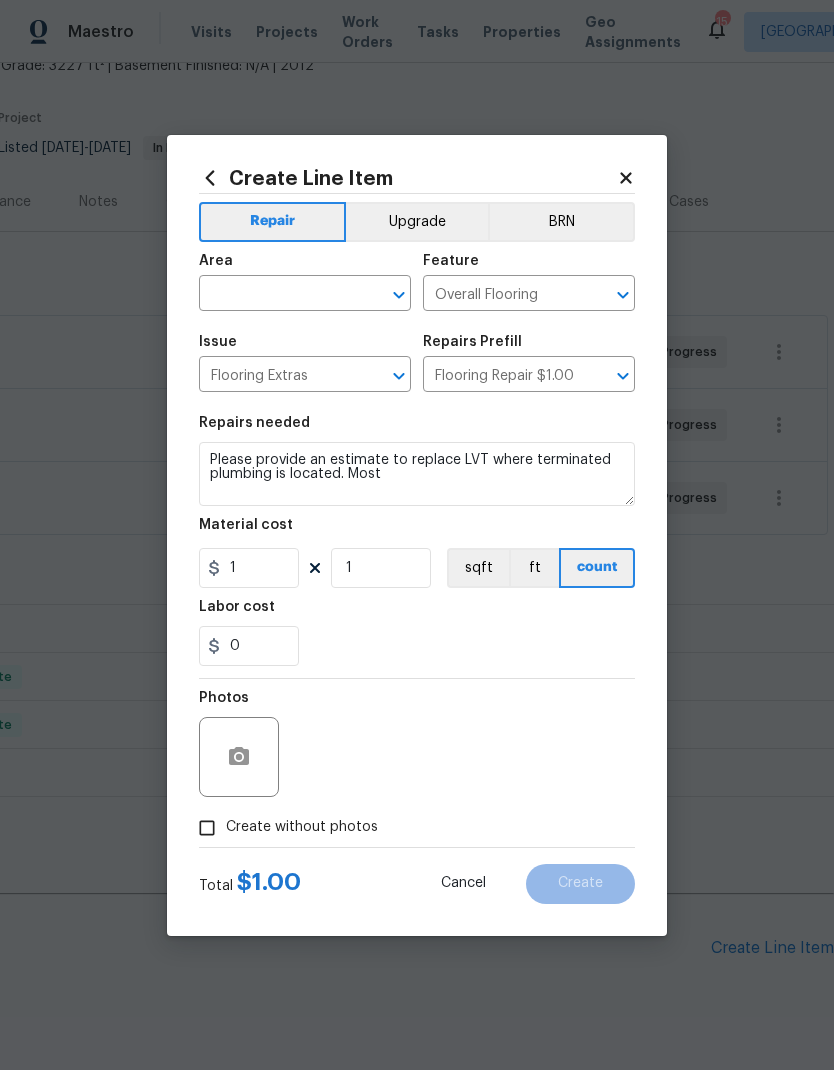 click on "0" at bounding box center [417, 646] 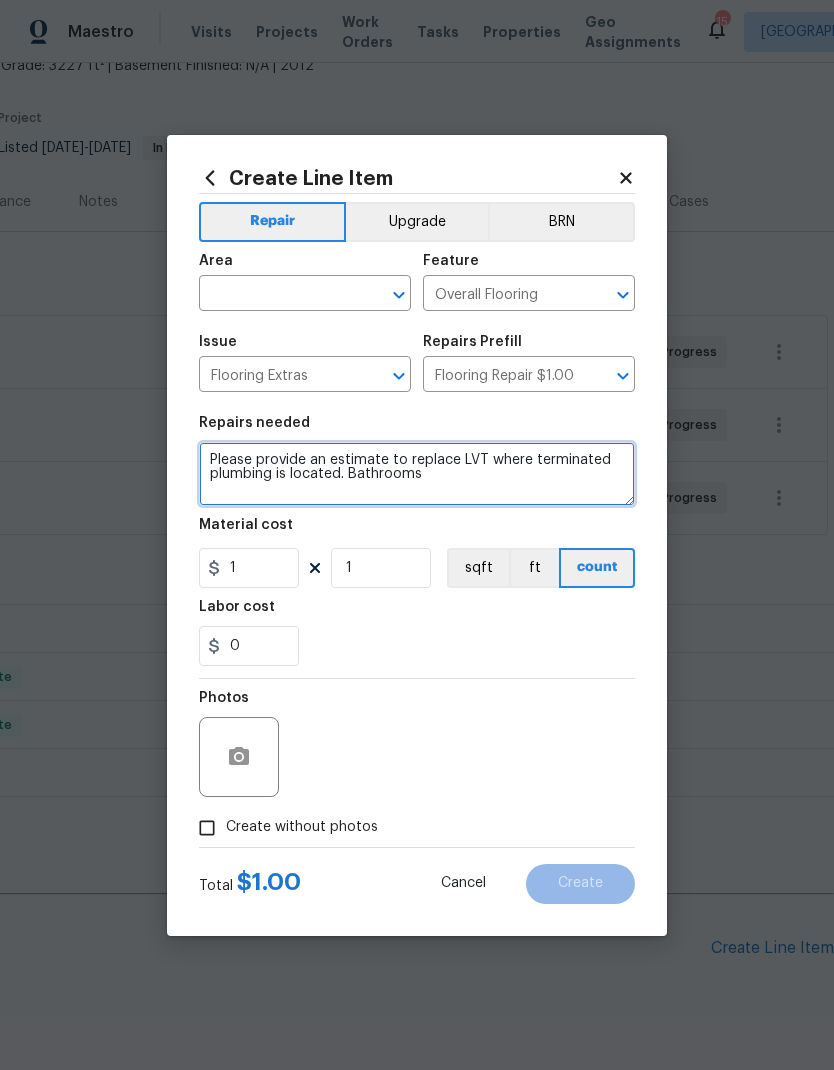click on "Please provide an estimate to replace LVT where terminated plumbing is located. Bathrooms" at bounding box center [417, 474] 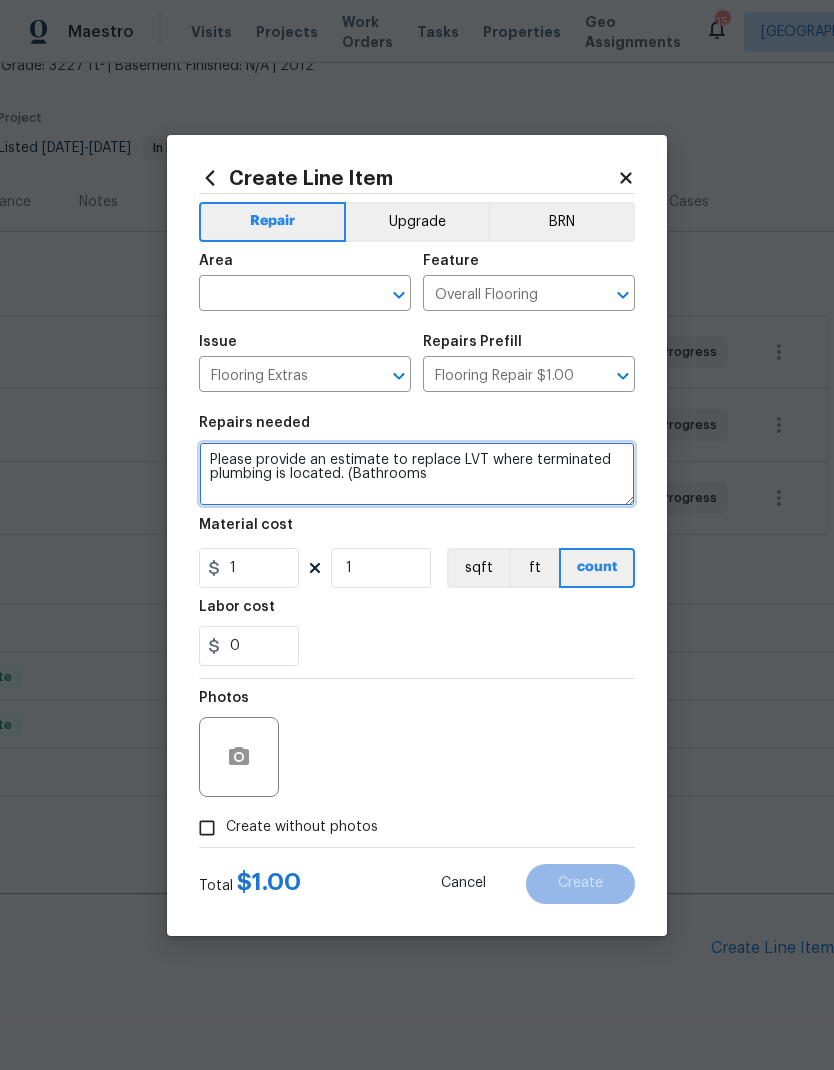 click on "Please provide an estimate to replace LVT where terminated plumbing is located. (Bathrooms" at bounding box center [417, 474] 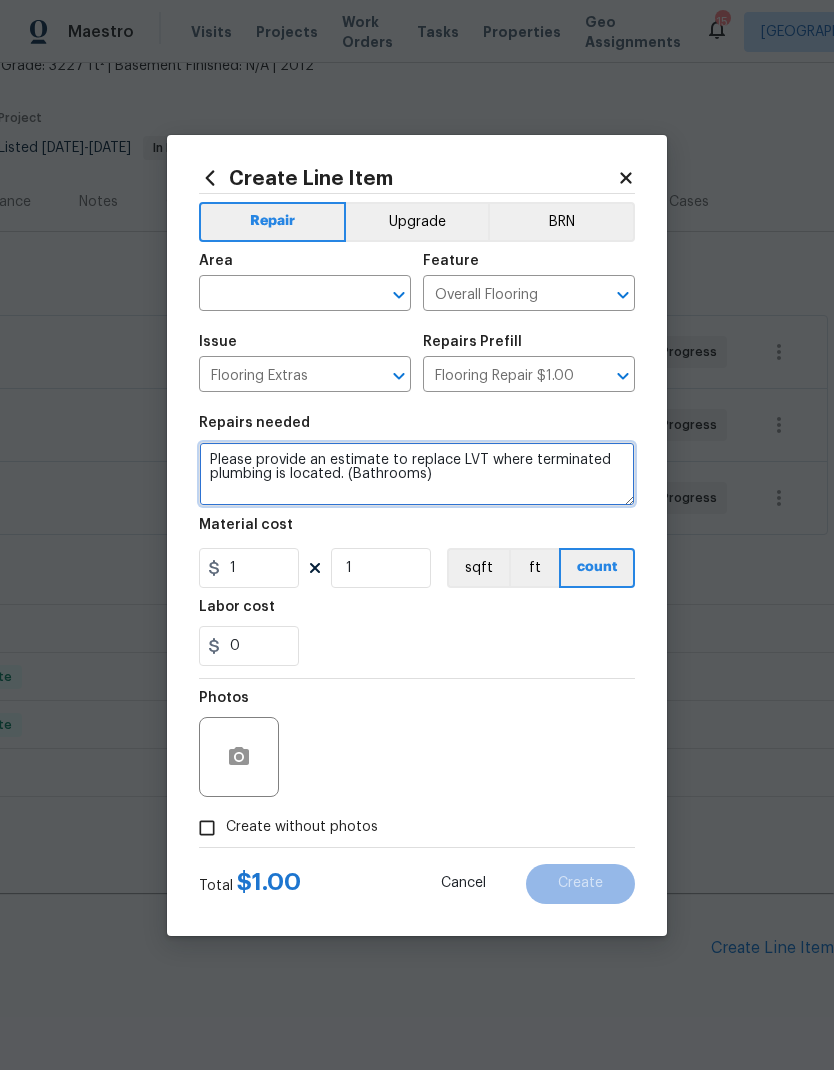 type on "Please provide an estimate to replace LVT where terminated plumbing is located. (Bathrooms)" 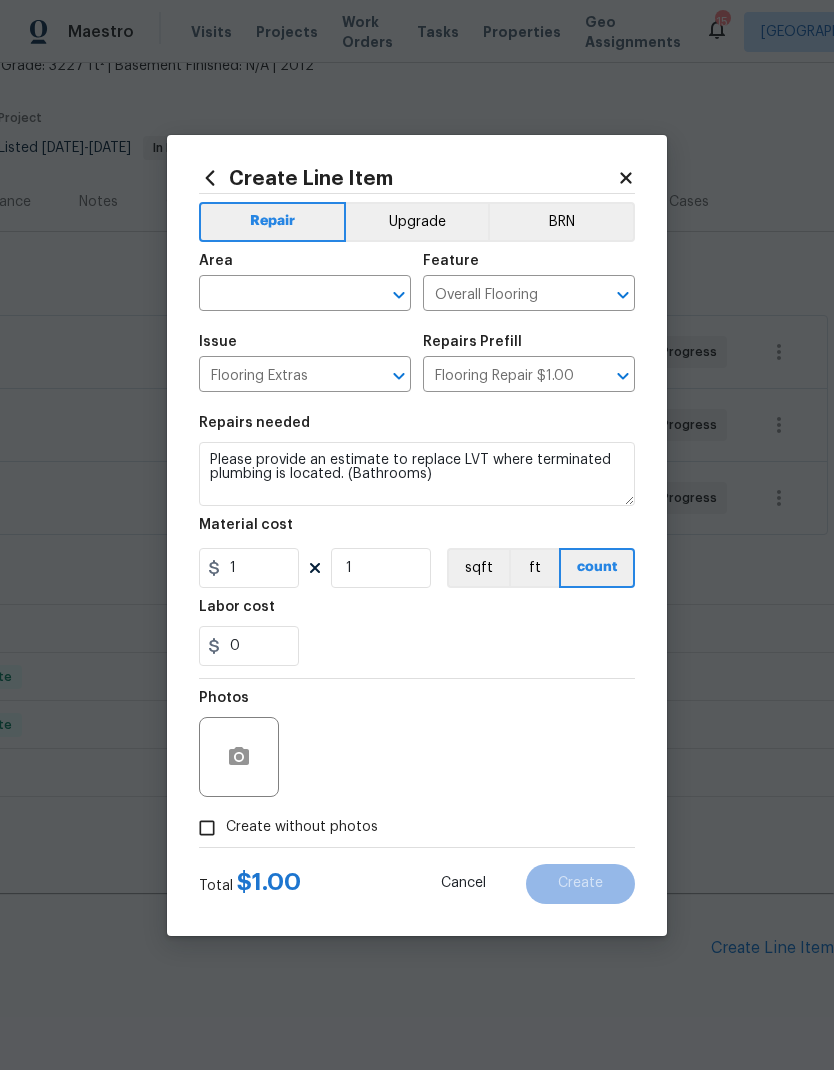 click on "0" at bounding box center (417, 646) 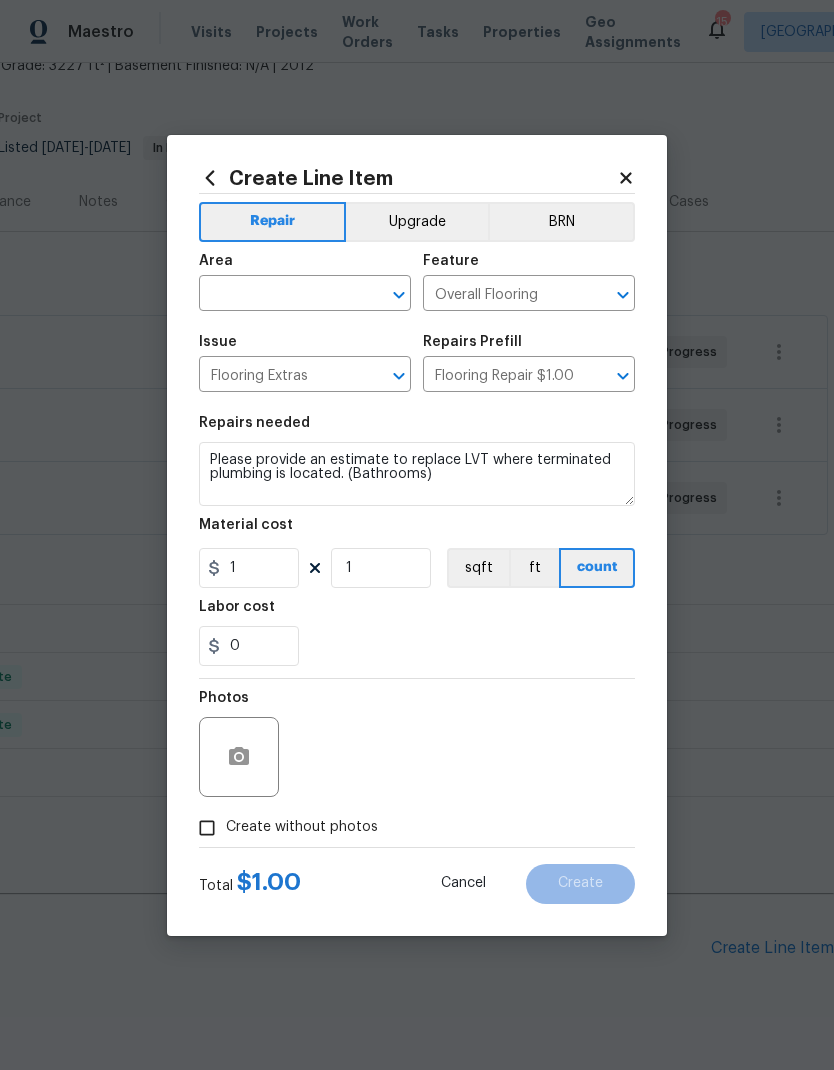 click at bounding box center [277, 295] 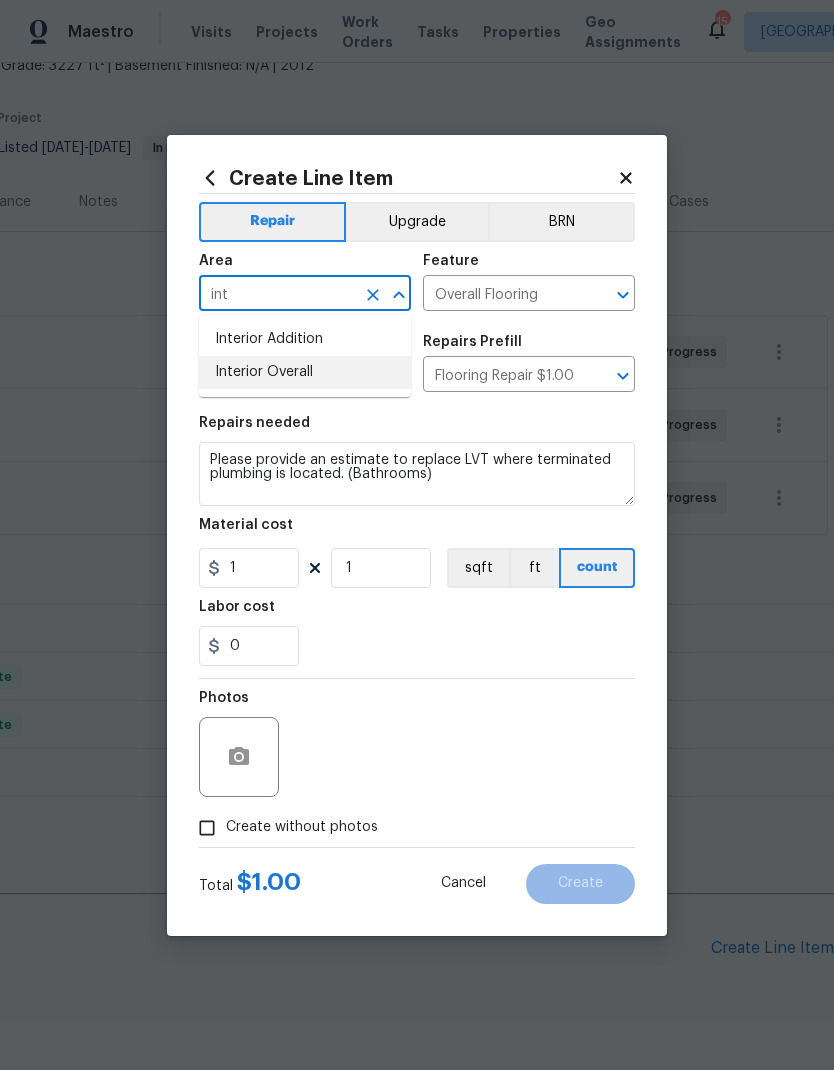 click on "Interior Overall" at bounding box center (305, 372) 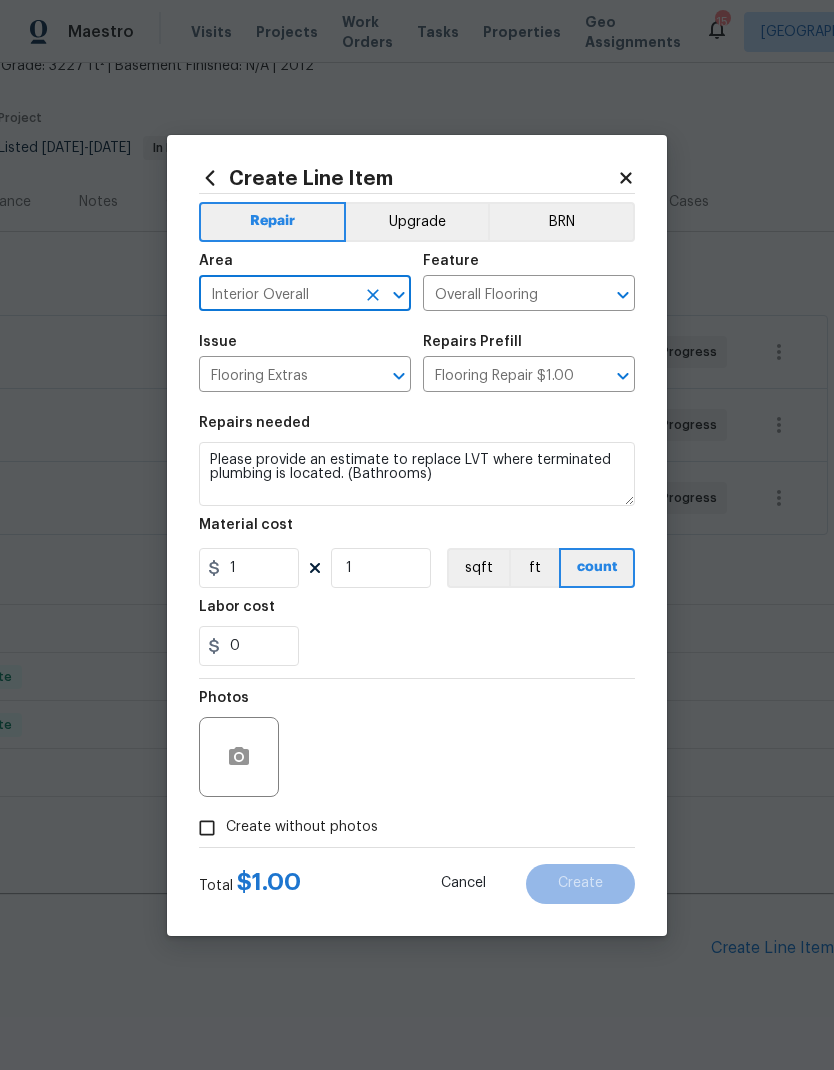 click on "0" at bounding box center [417, 646] 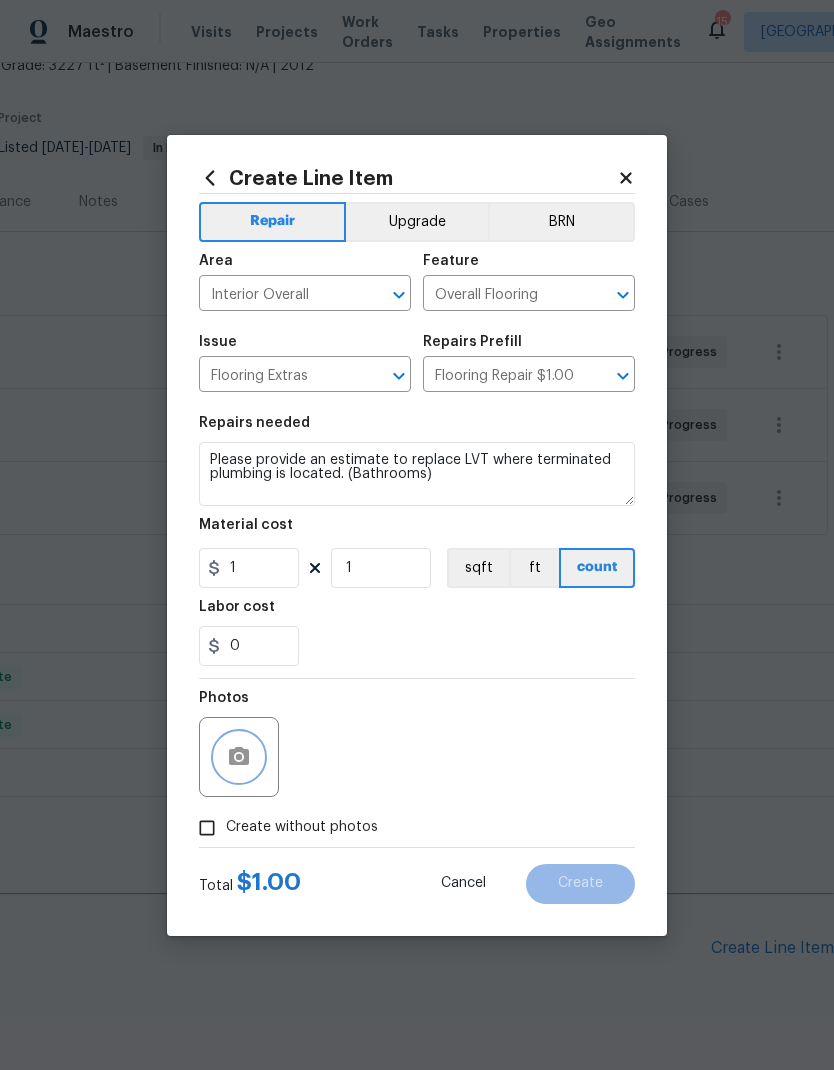 click 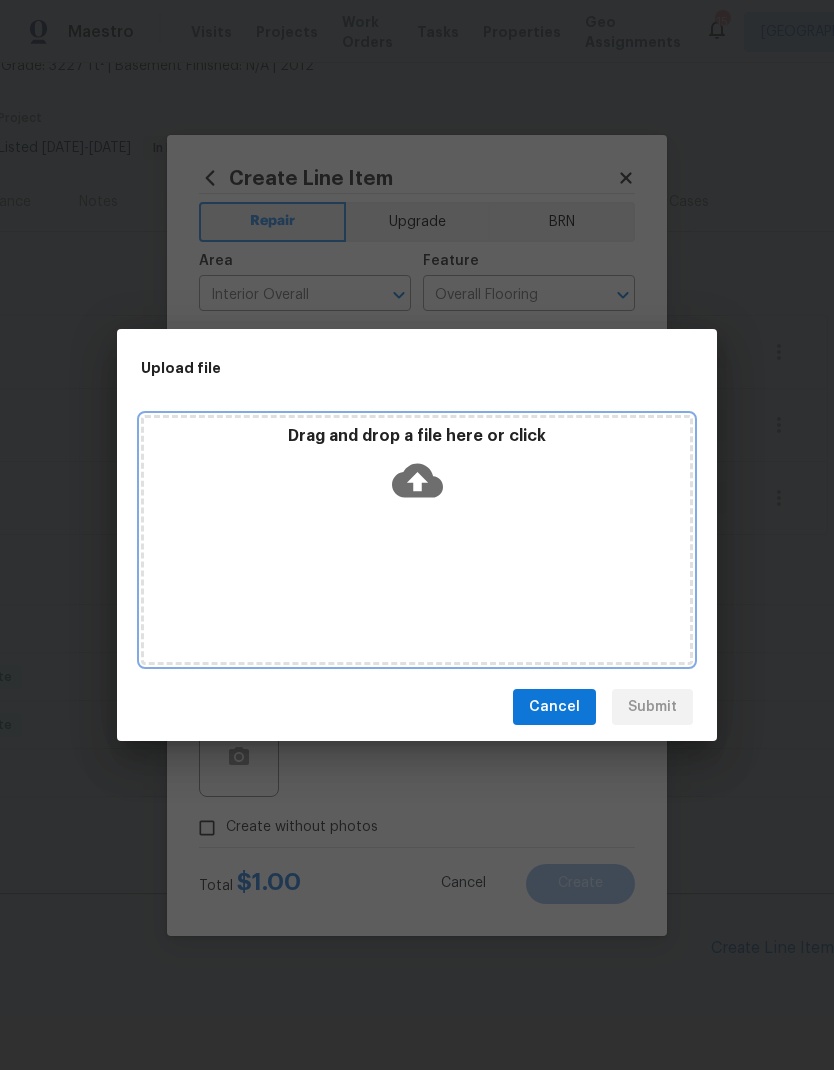 click 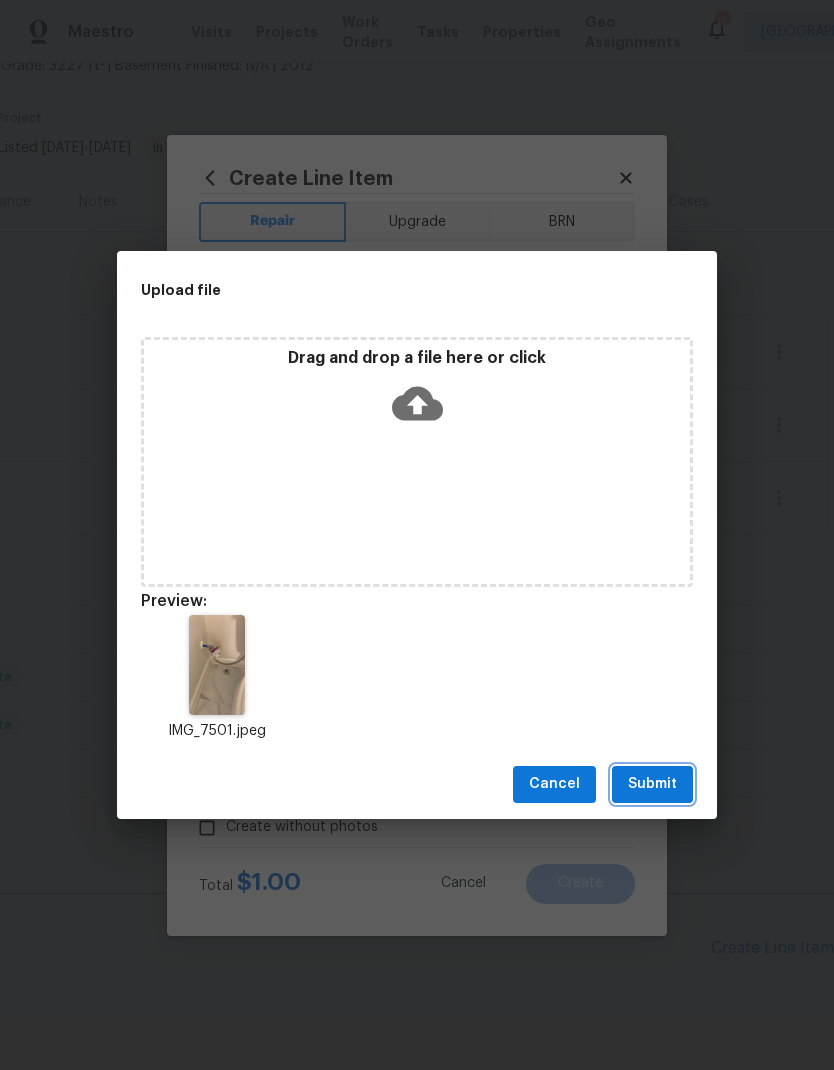 click on "Submit" at bounding box center [652, 784] 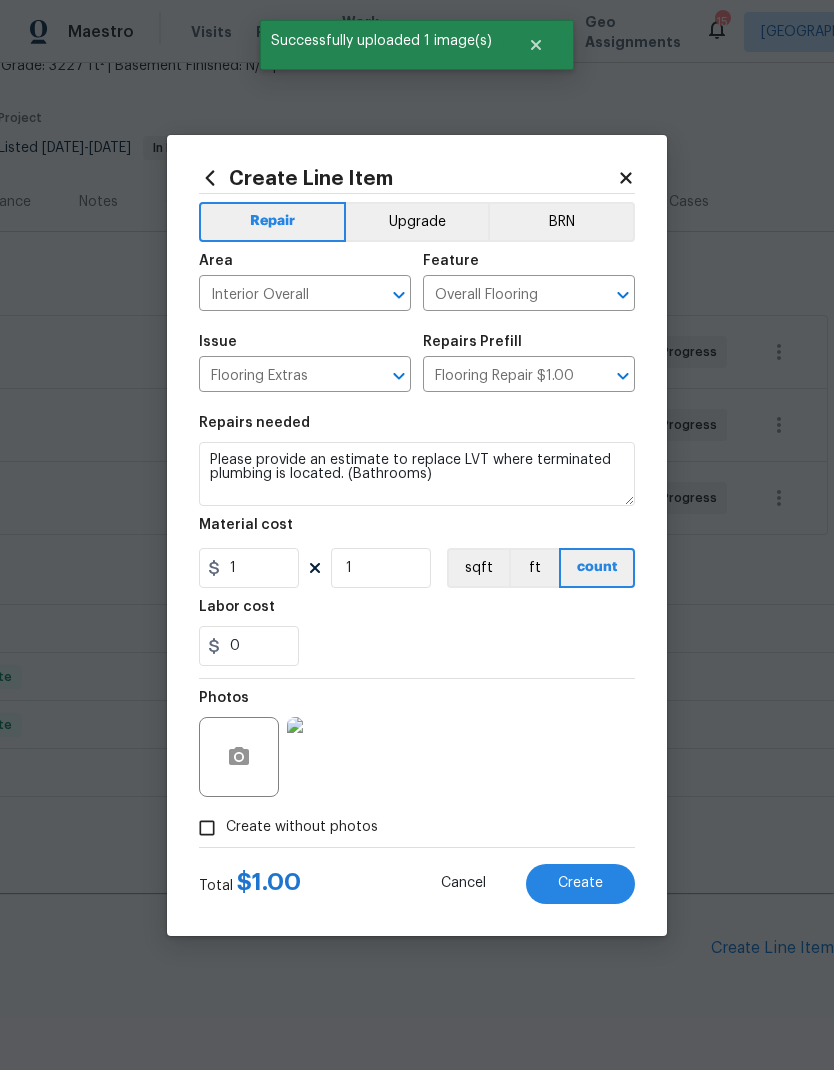 click on "Create" at bounding box center [580, 883] 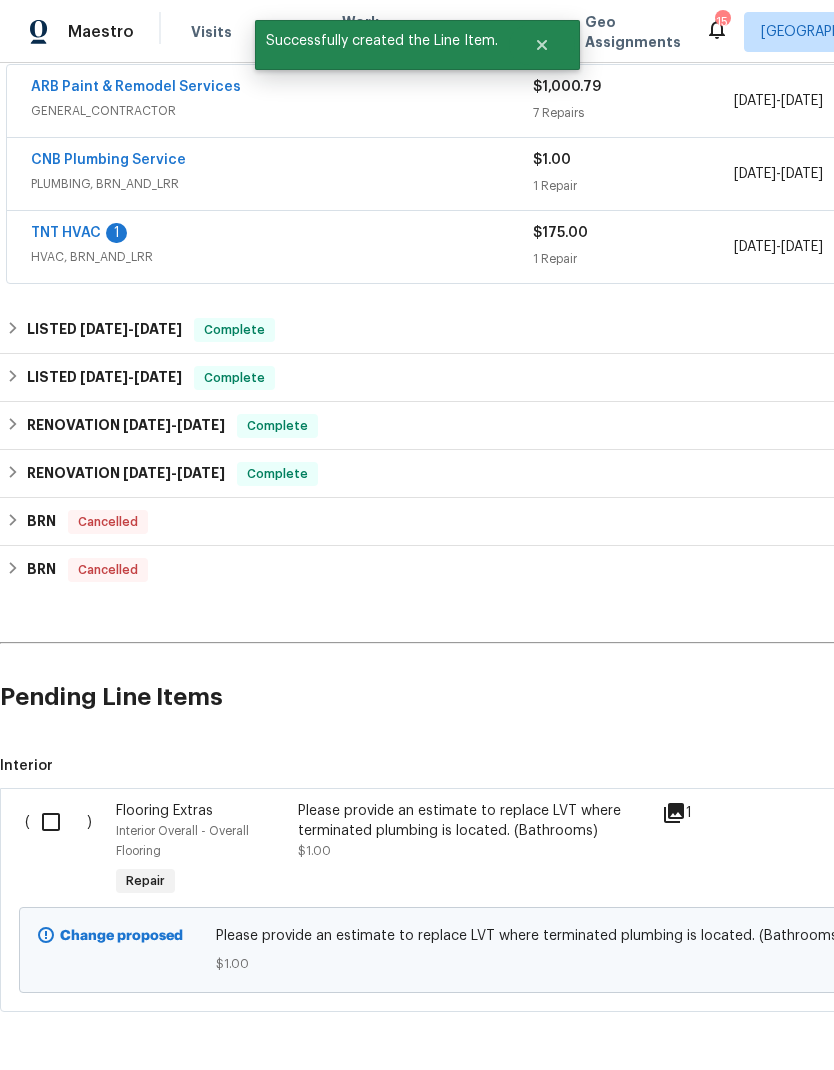 scroll, scrollTop: 381, scrollLeft: 0, axis: vertical 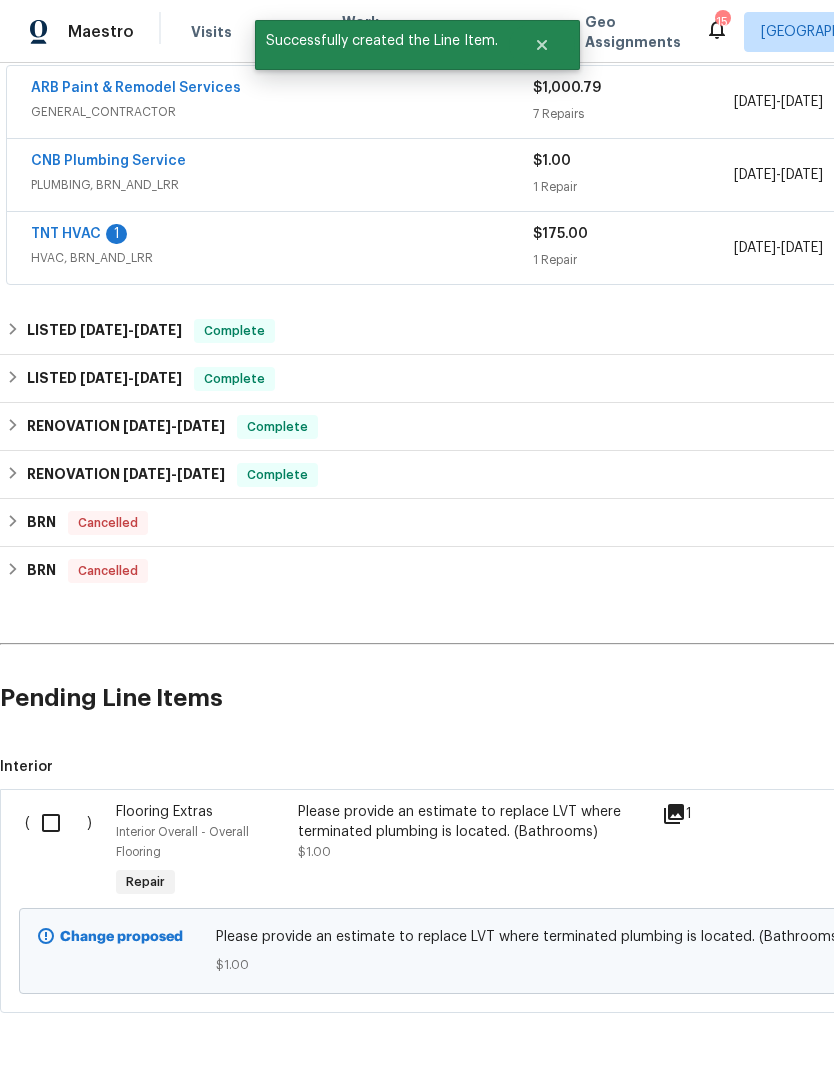 click at bounding box center [58, 823] 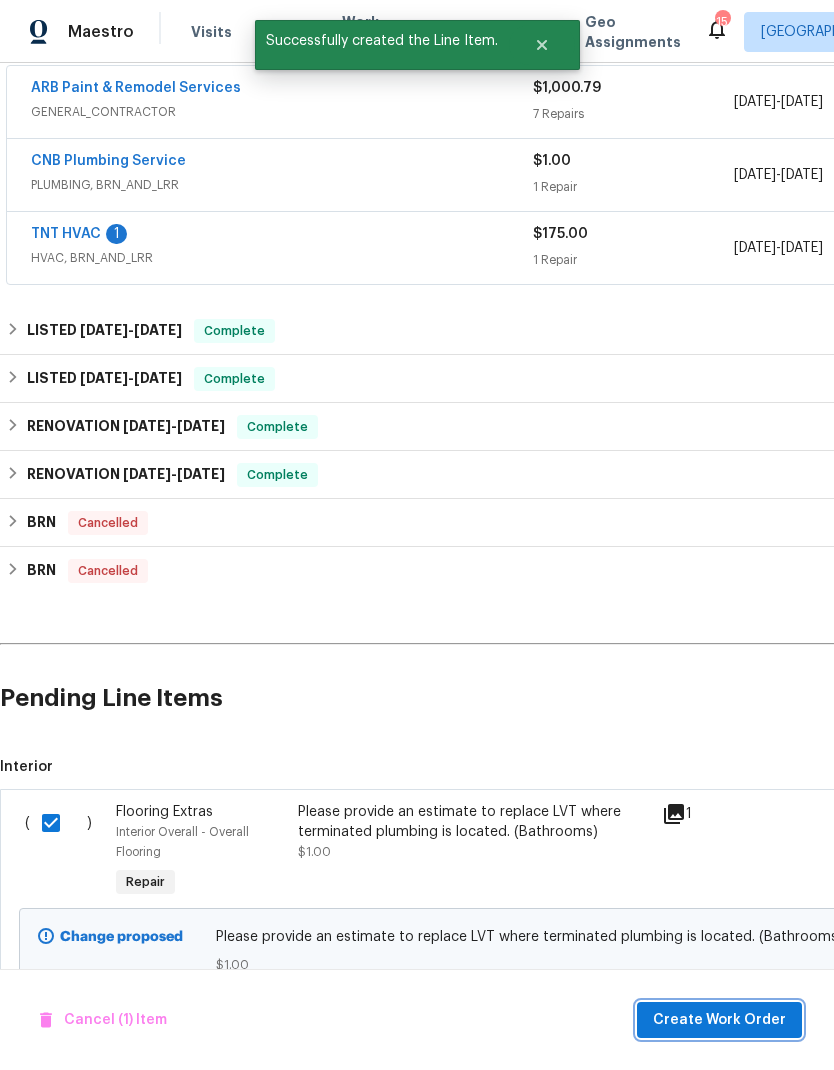 click on "Create Work Order" at bounding box center [719, 1020] 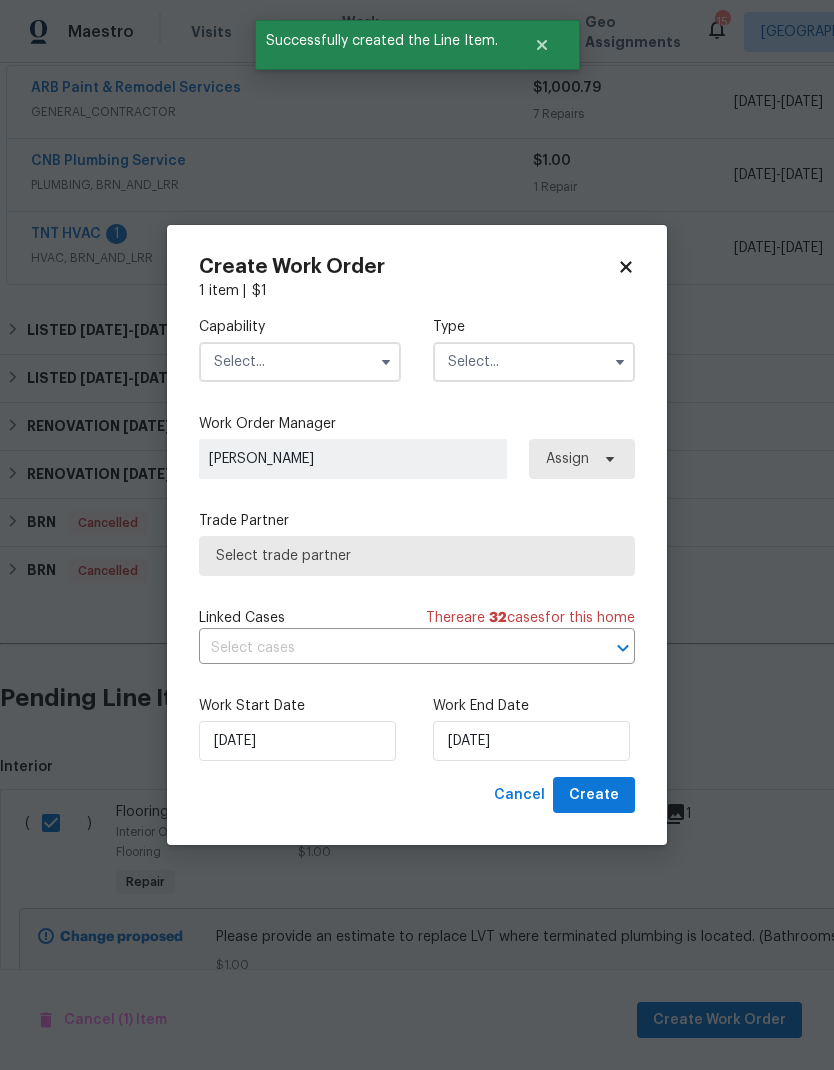 click at bounding box center (300, 362) 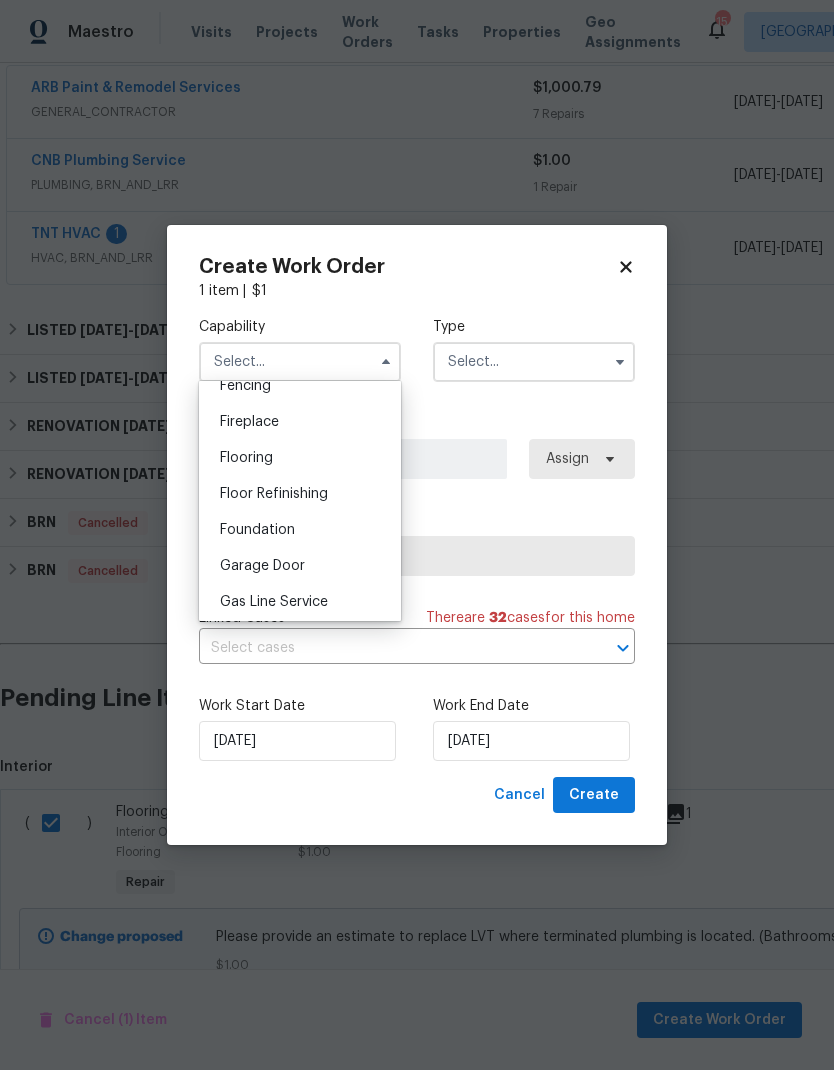 scroll, scrollTop: 721, scrollLeft: 0, axis: vertical 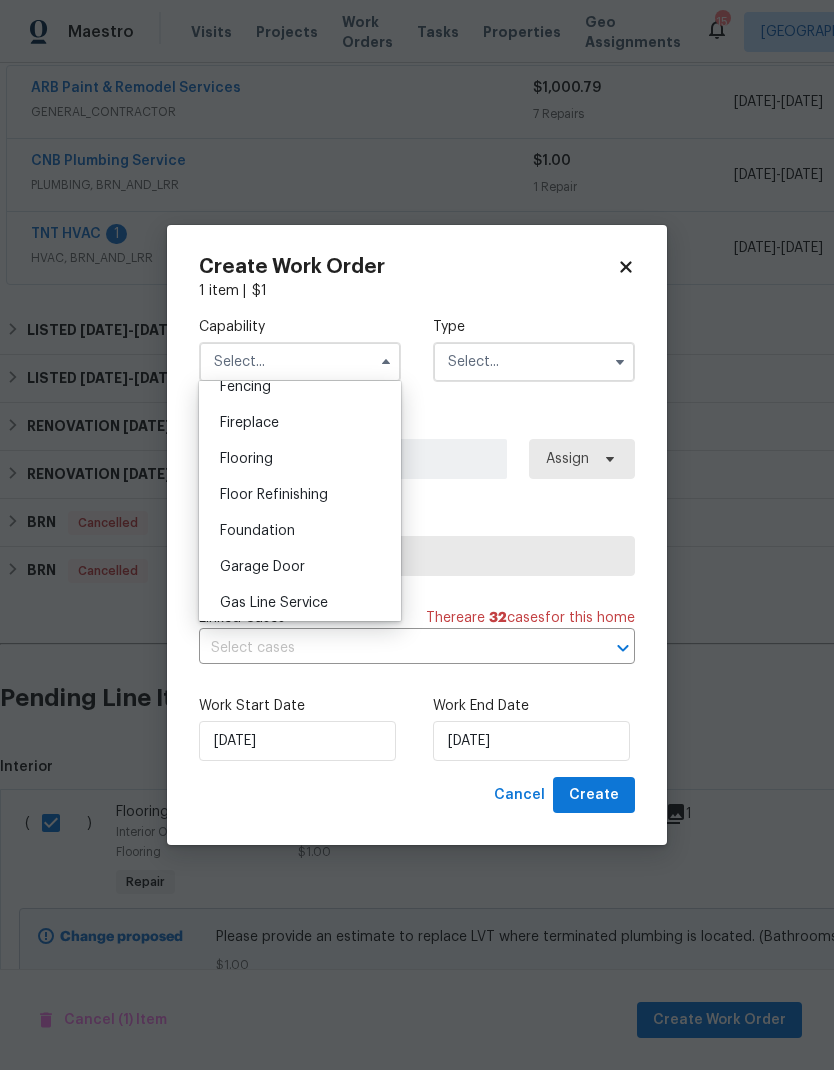 click on "Flooring" at bounding box center [300, 459] 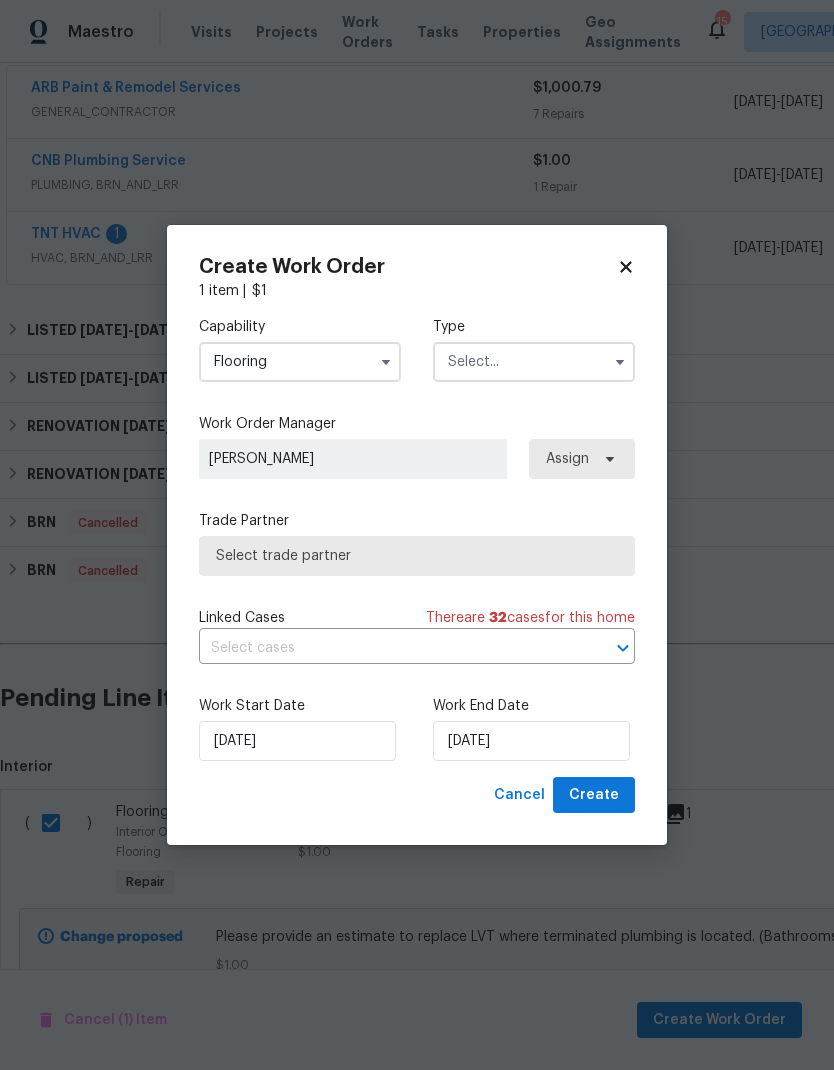 click at bounding box center [534, 362] 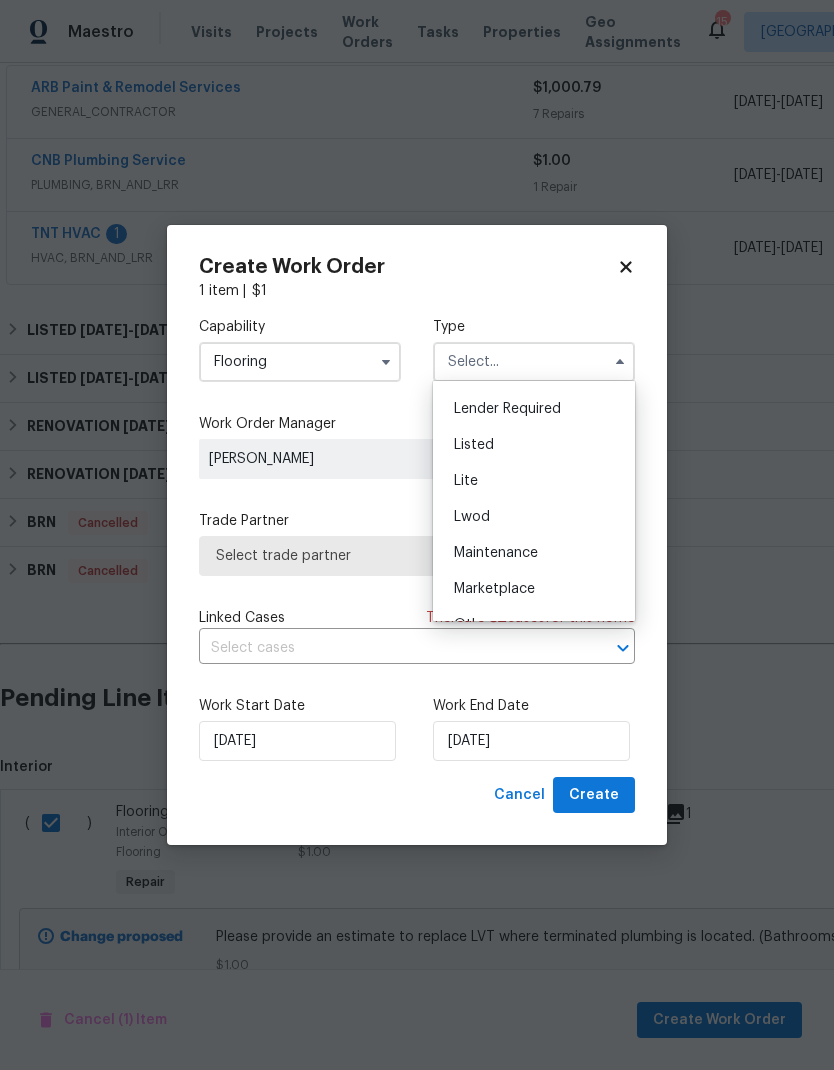 scroll, scrollTop: 172, scrollLeft: 0, axis: vertical 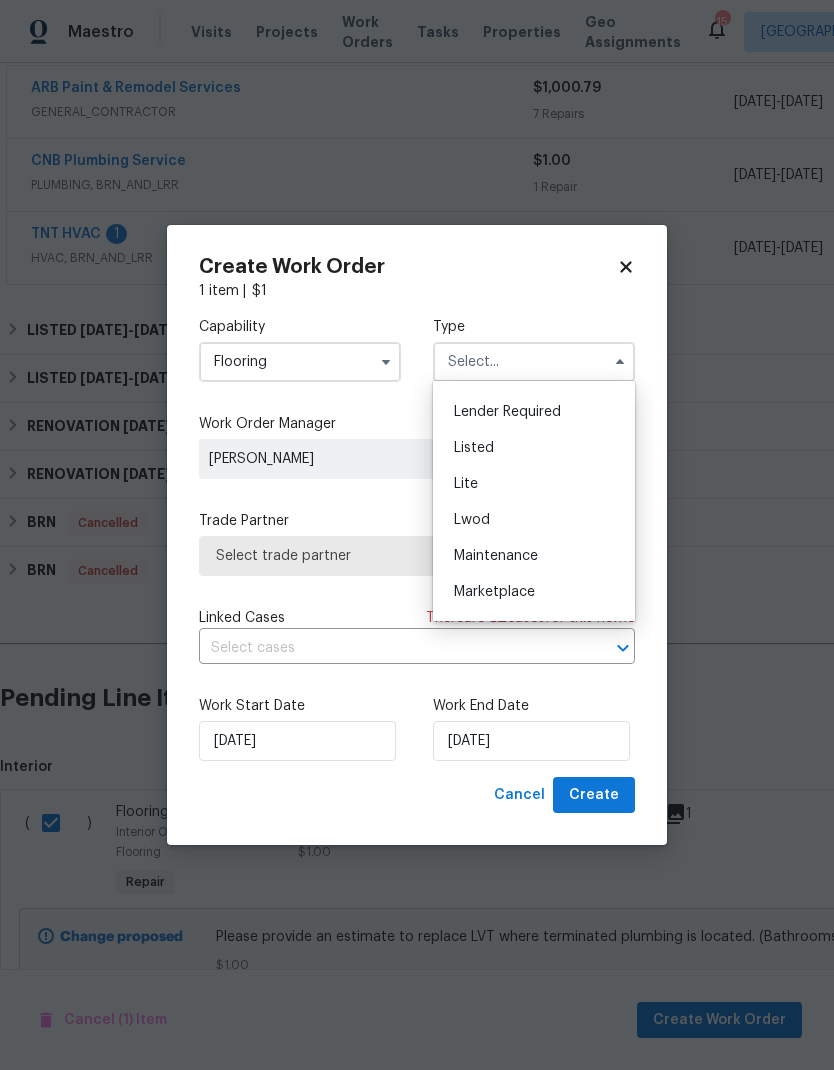click on "Listed" at bounding box center [534, 448] 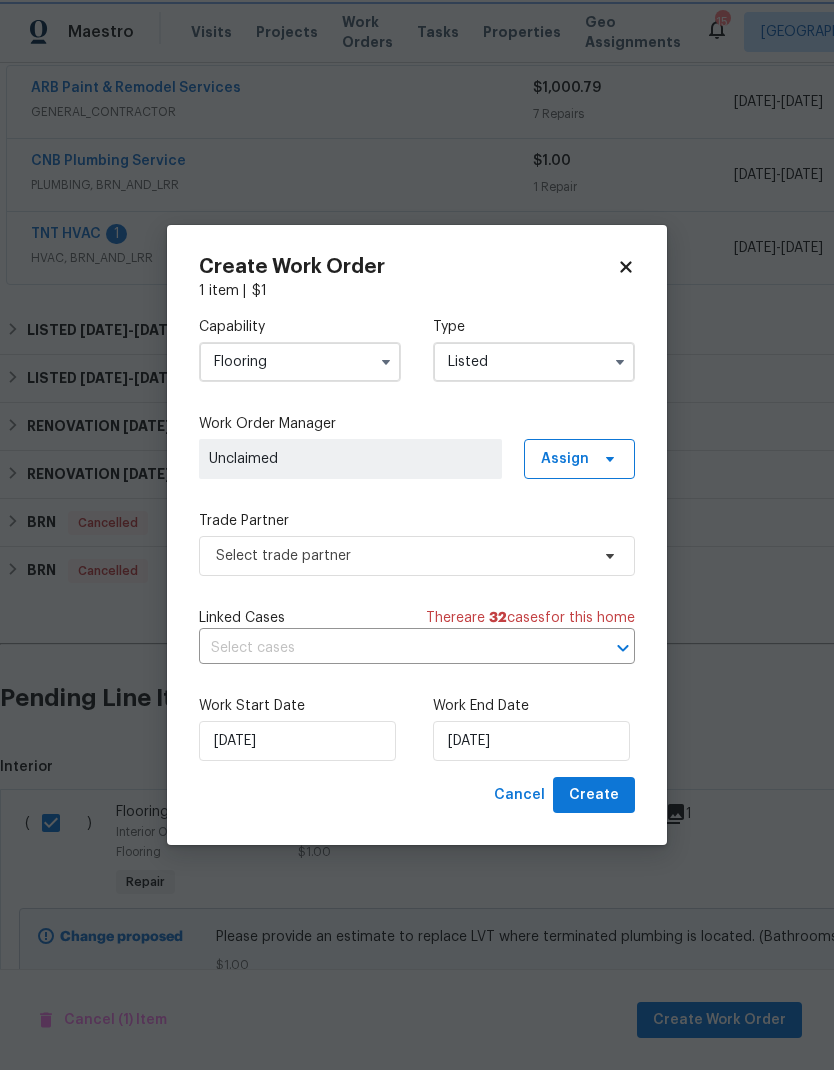 scroll, scrollTop: 0, scrollLeft: 0, axis: both 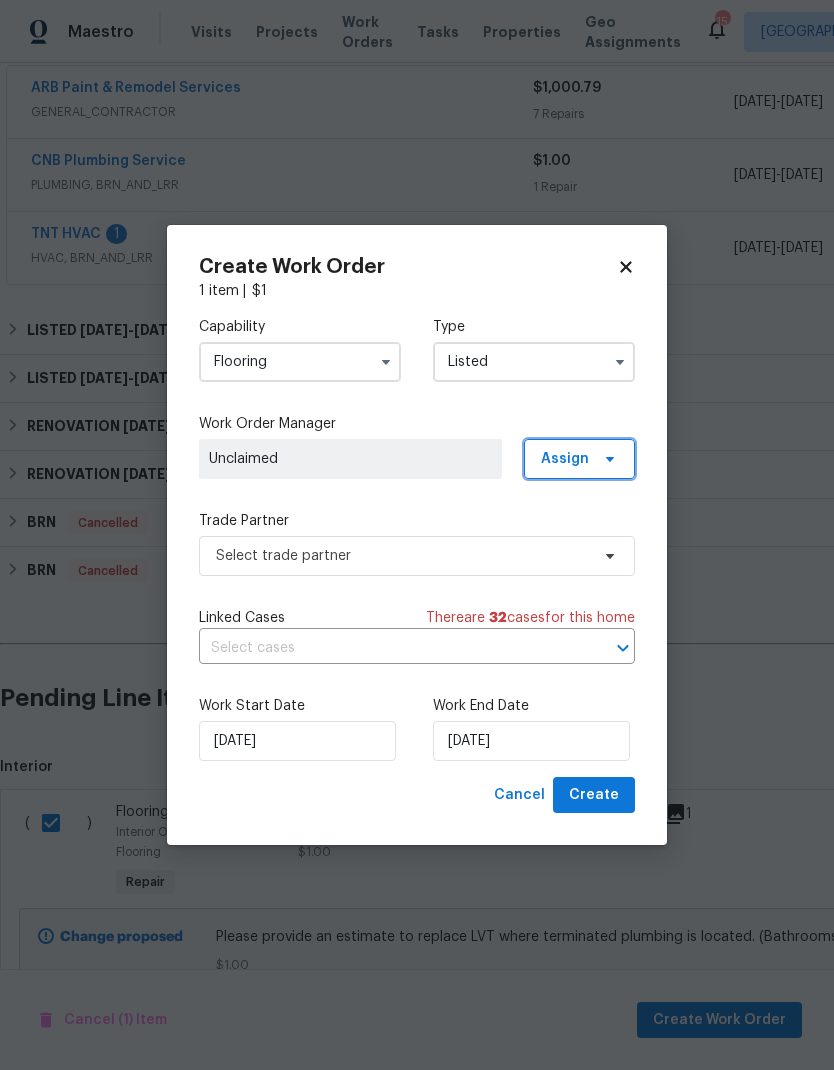 click on "Assign" at bounding box center [565, 459] 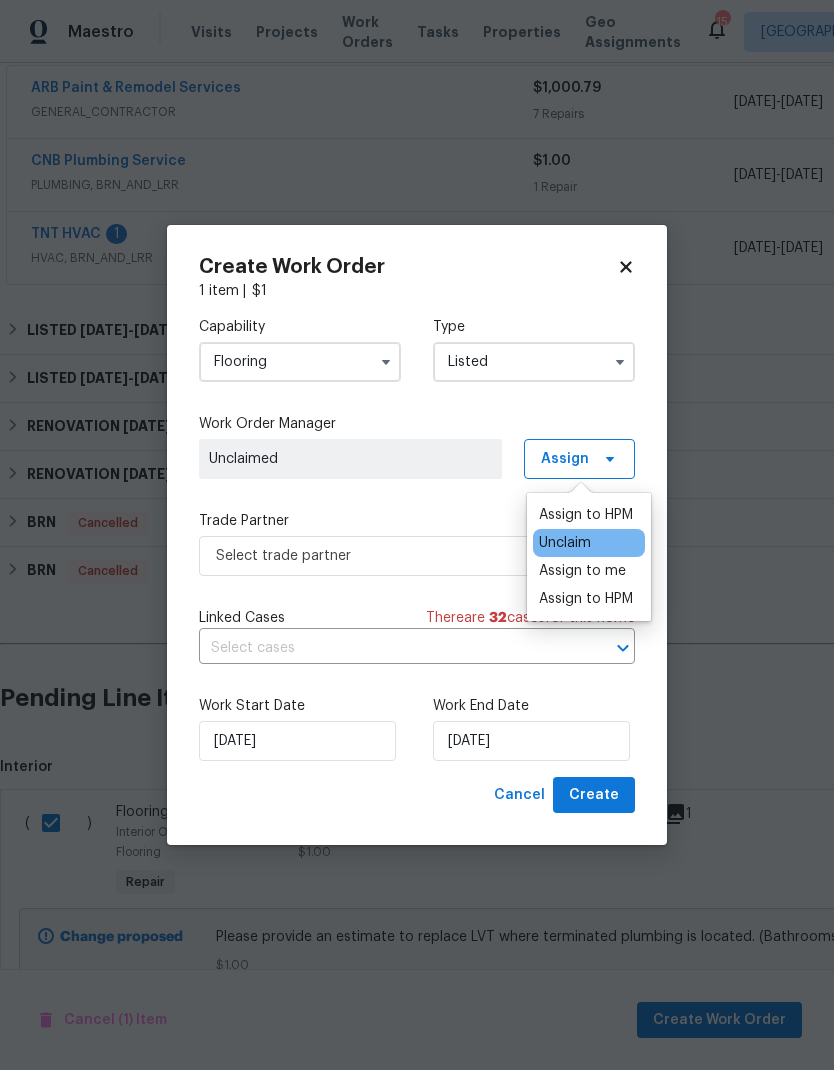 click on "Assign to HPM" at bounding box center [586, 599] 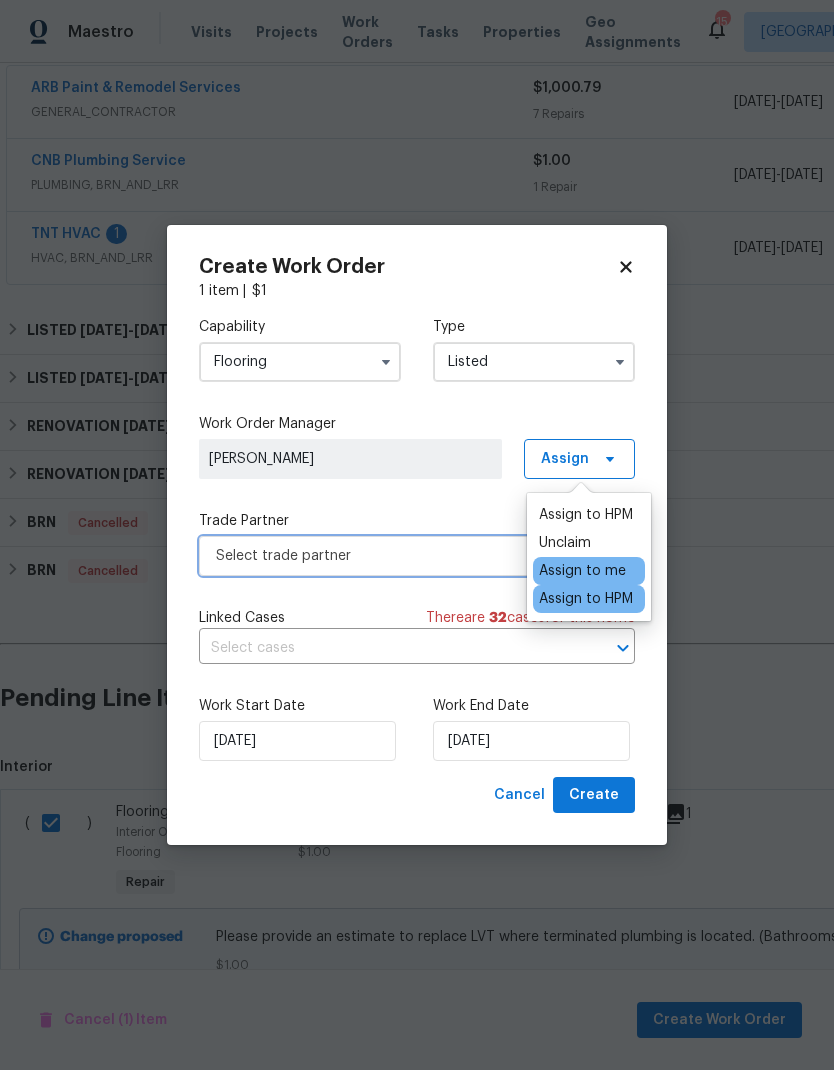click on "Select trade partner" at bounding box center [417, 556] 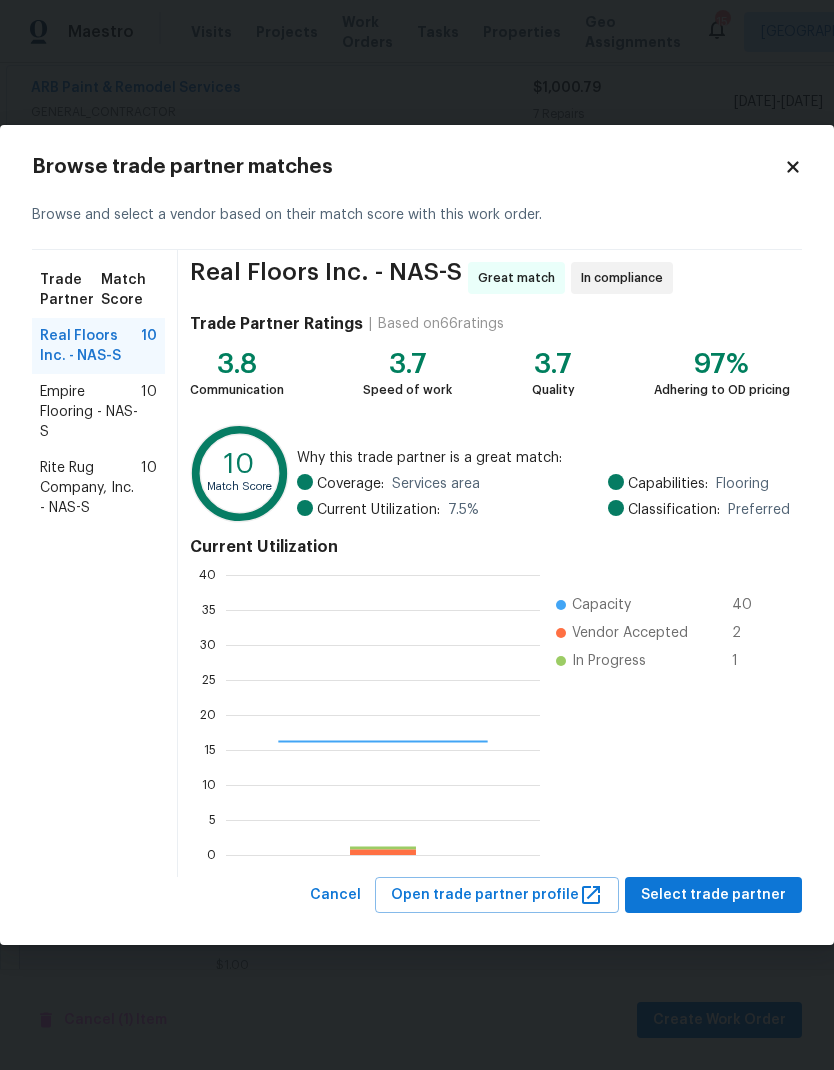 scroll, scrollTop: 2, scrollLeft: 2, axis: both 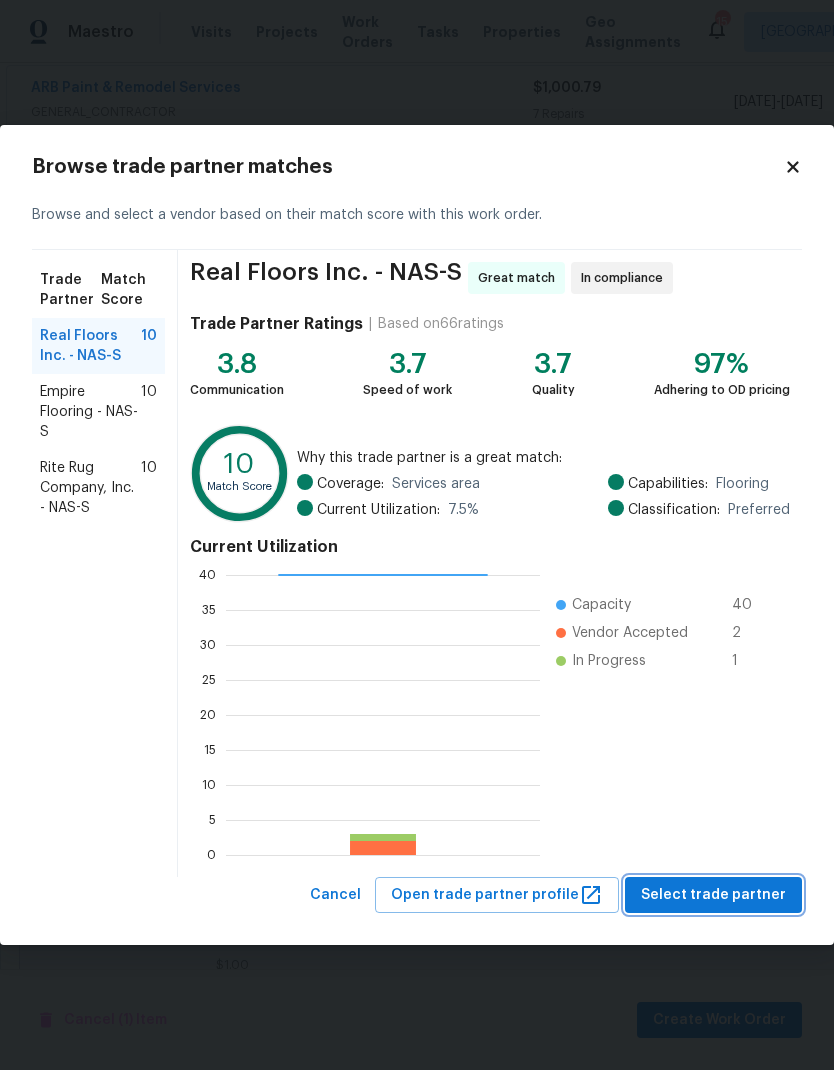 click on "Select trade partner" at bounding box center (713, 895) 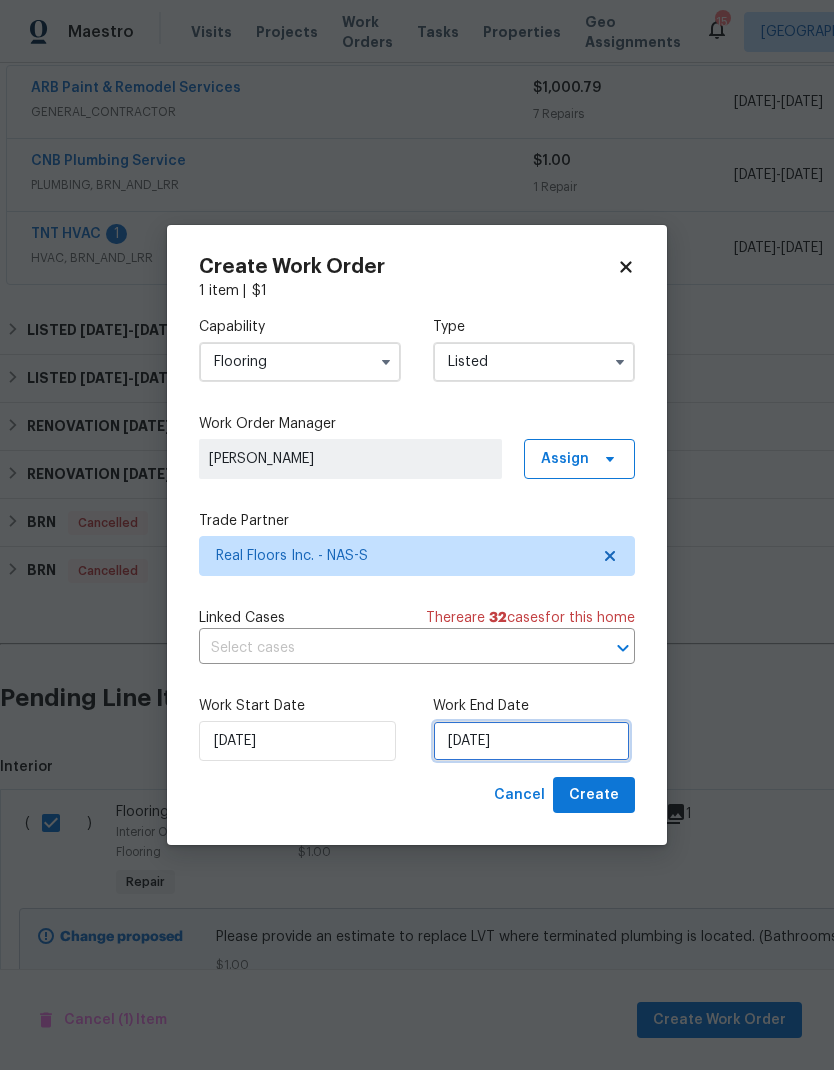 click on "[DATE]" at bounding box center [531, 741] 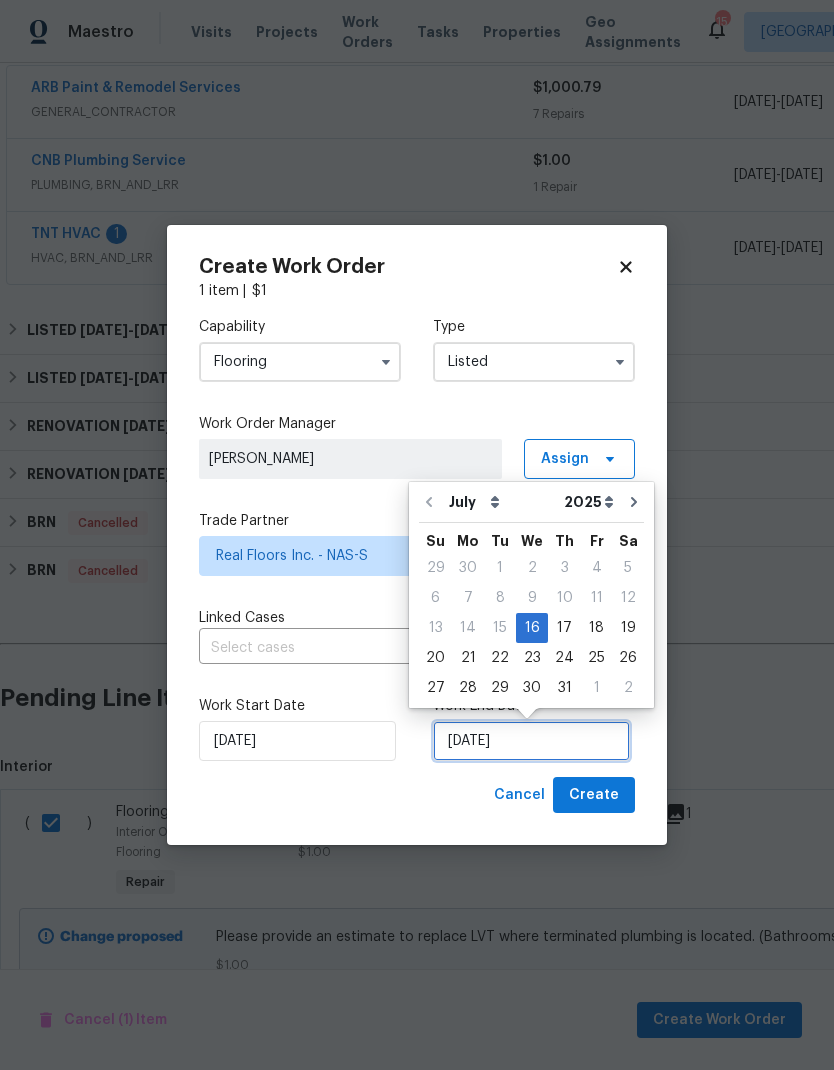 scroll, scrollTop: 8, scrollLeft: 0, axis: vertical 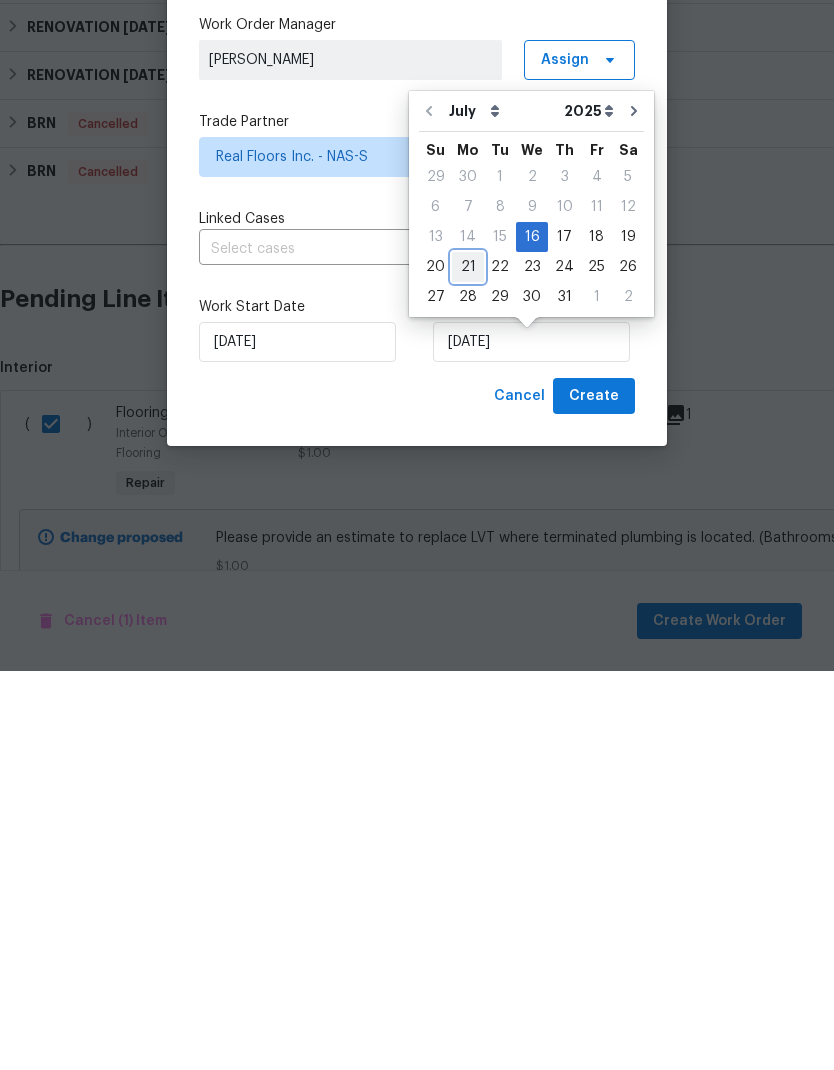 click on "21" at bounding box center (468, 666) 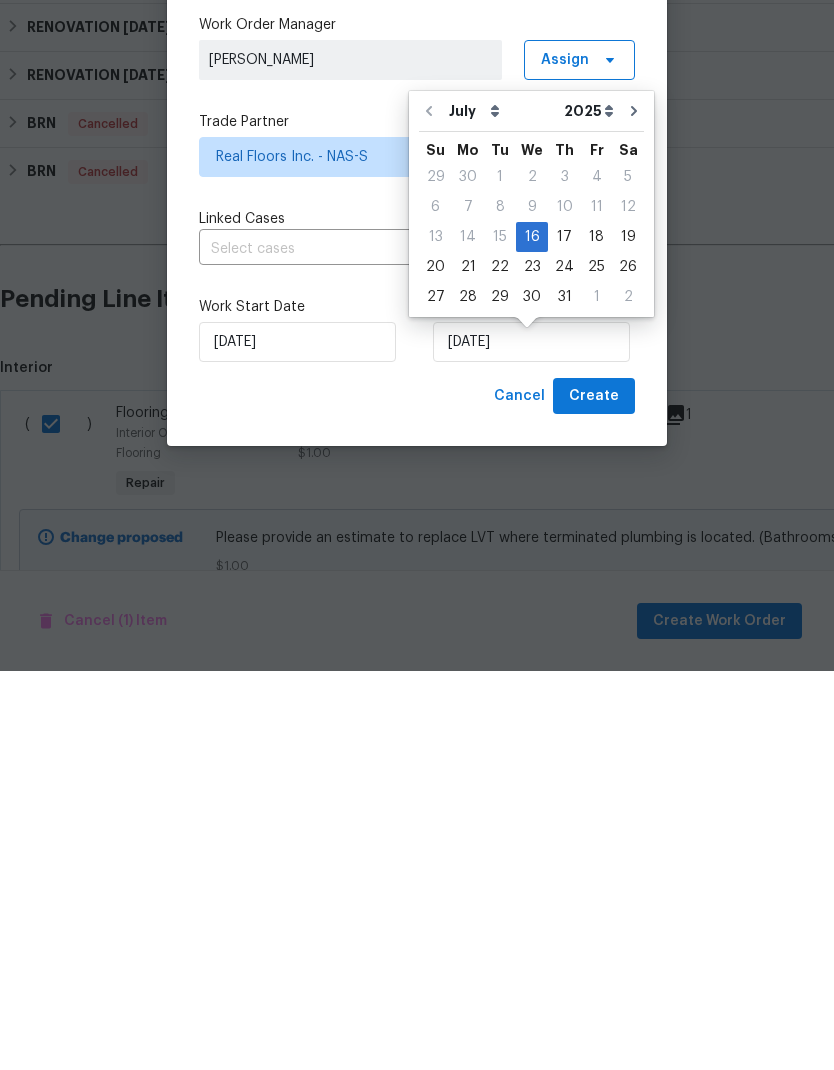 scroll, scrollTop: 80, scrollLeft: 0, axis: vertical 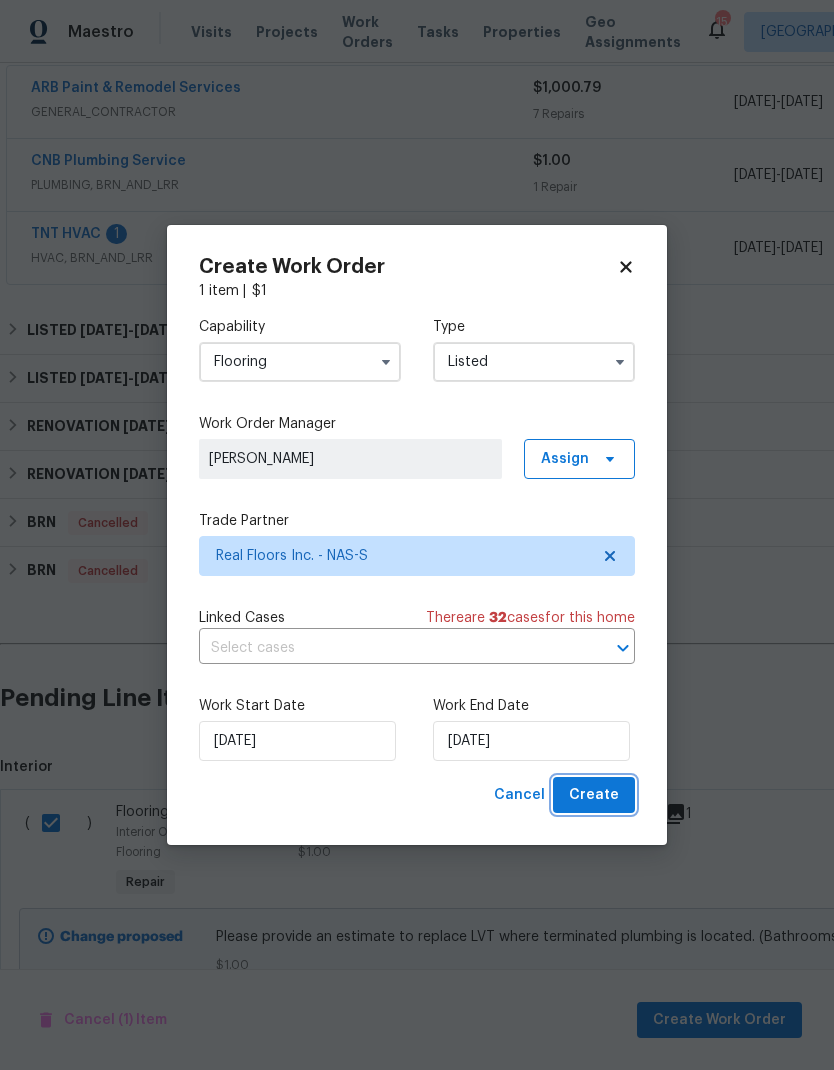 click on "Create" at bounding box center [594, 795] 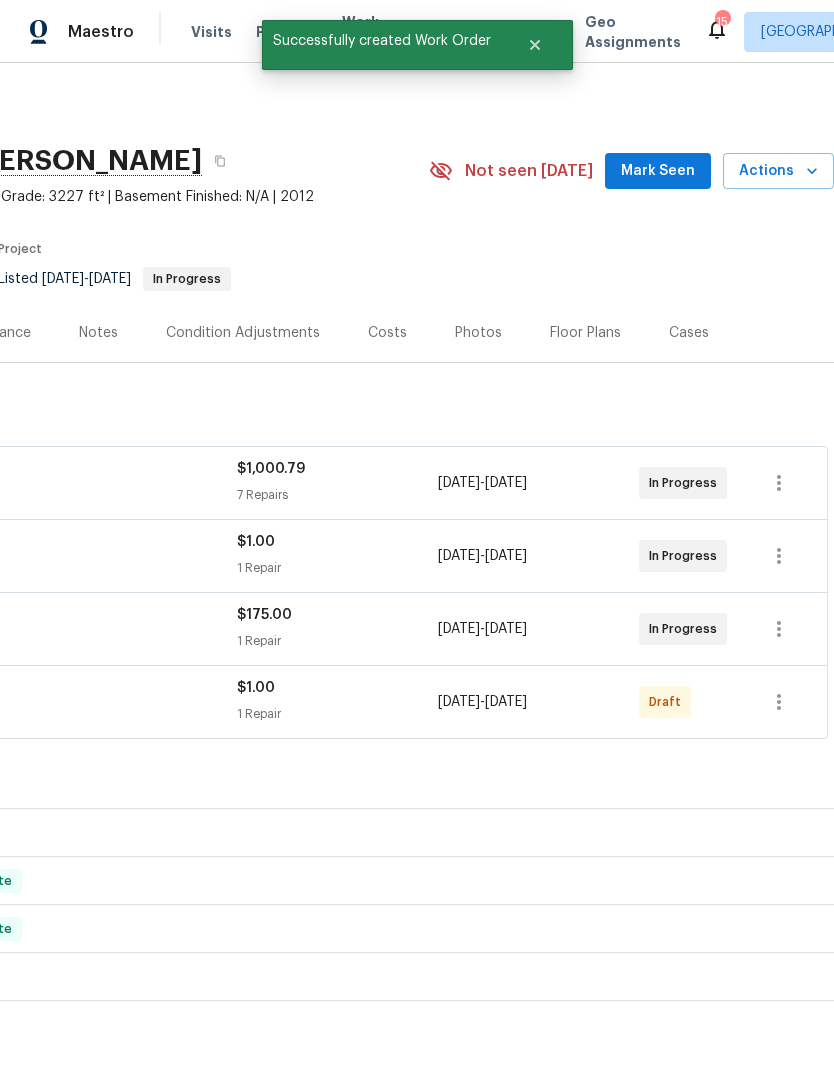 scroll, scrollTop: 0, scrollLeft: 296, axis: horizontal 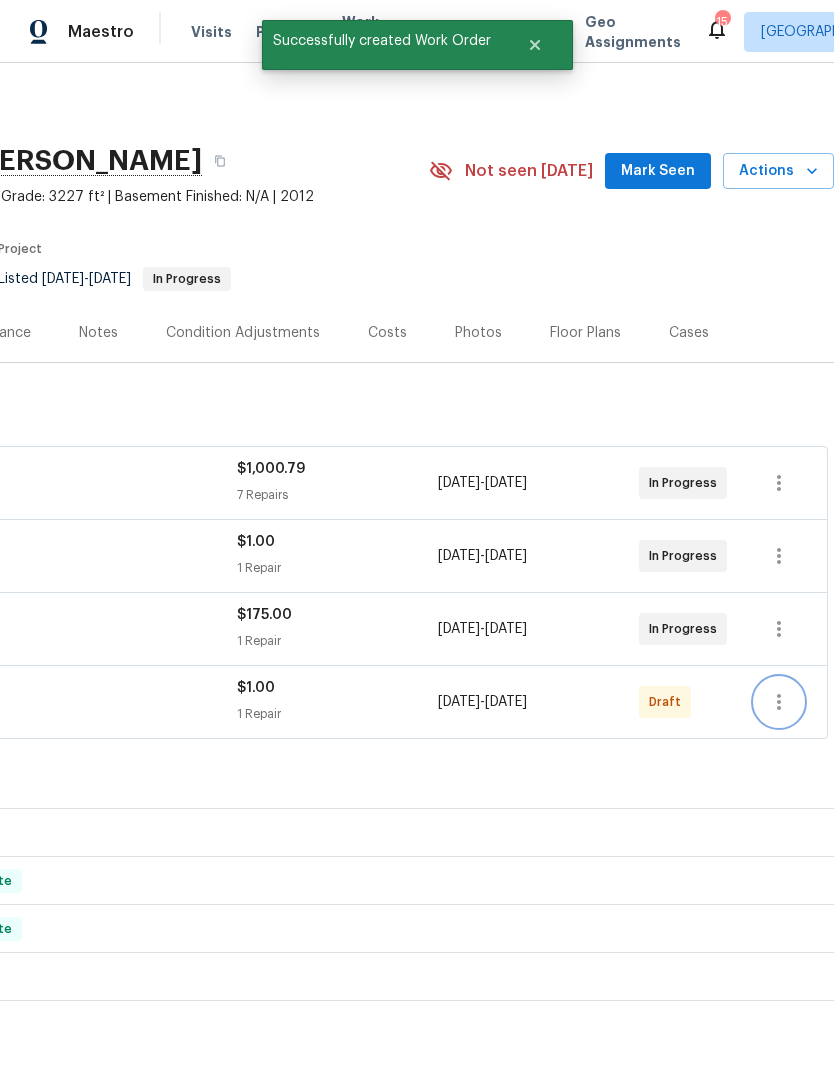 click 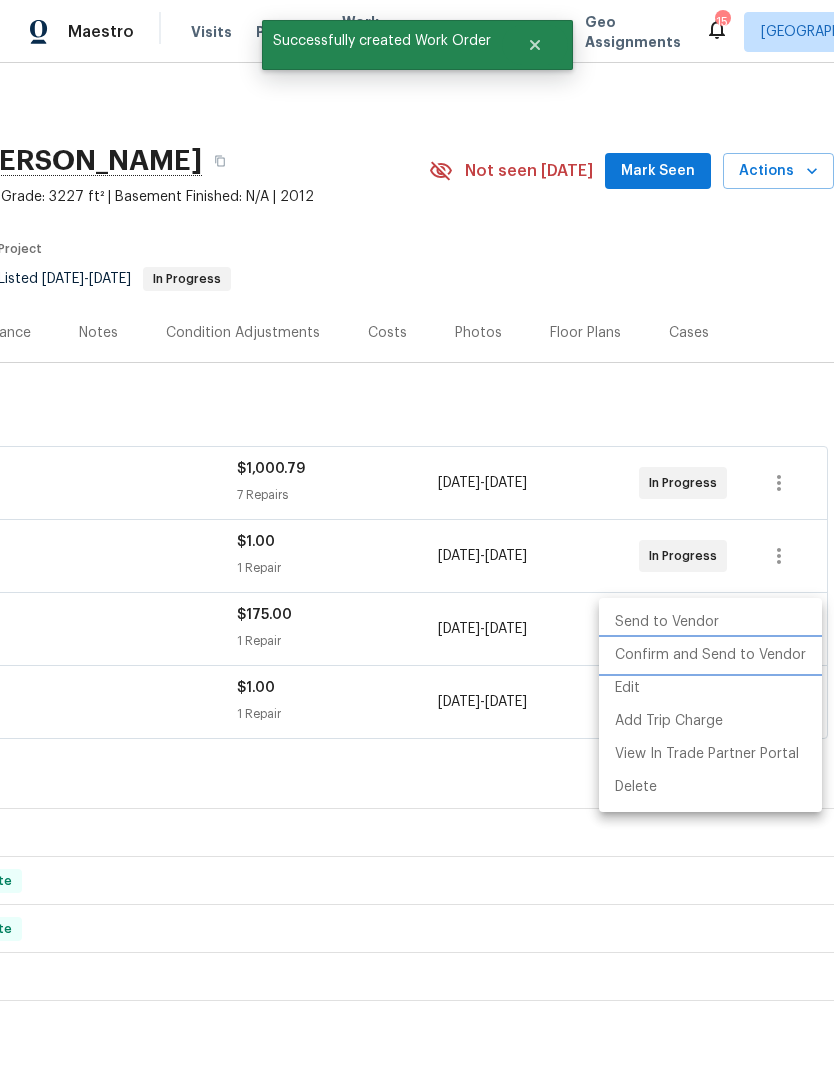 click on "Confirm and Send to Vendor" at bounding box center (710, 655) 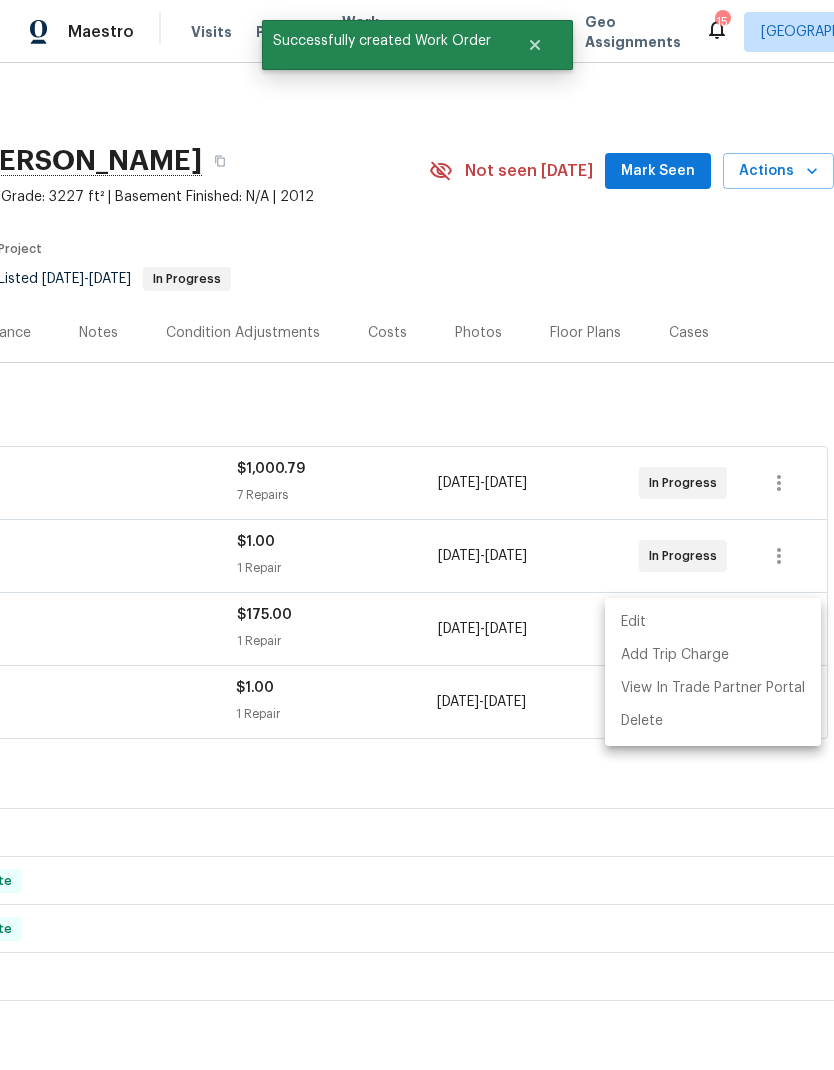 click at bounding box center (417, 535) 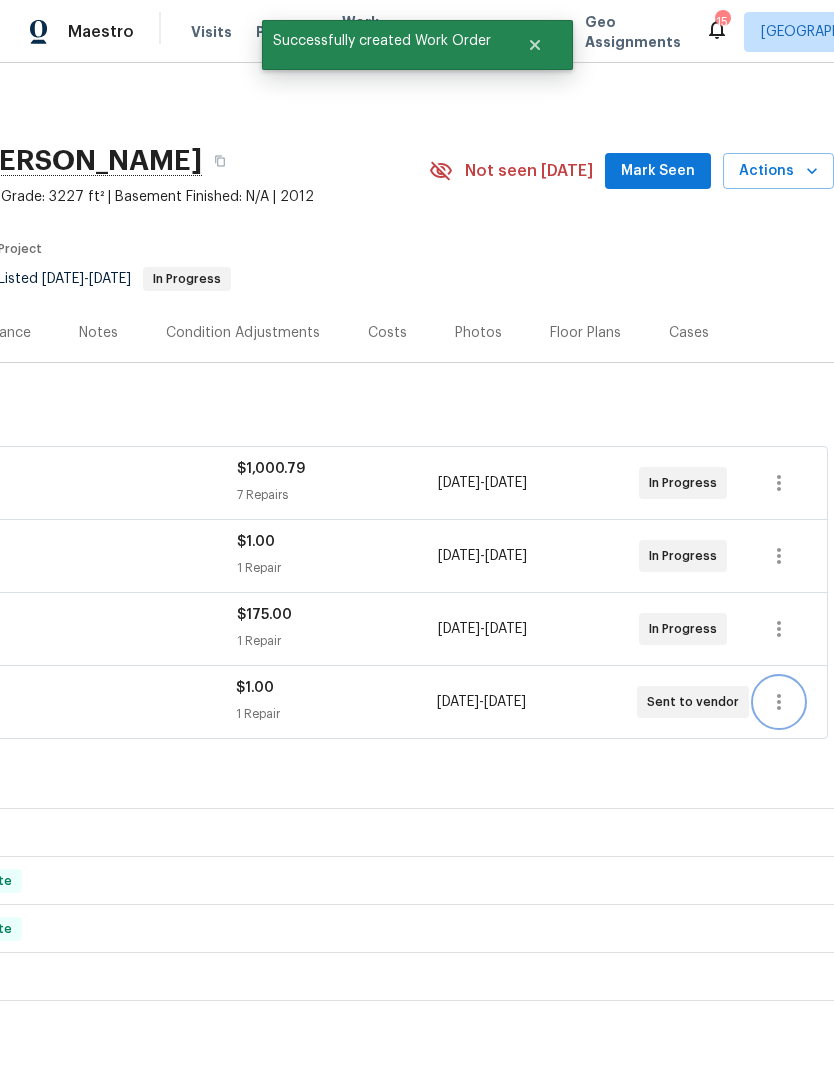 scroll, scrollTop: 0, scrollLeft: 0, axis: both 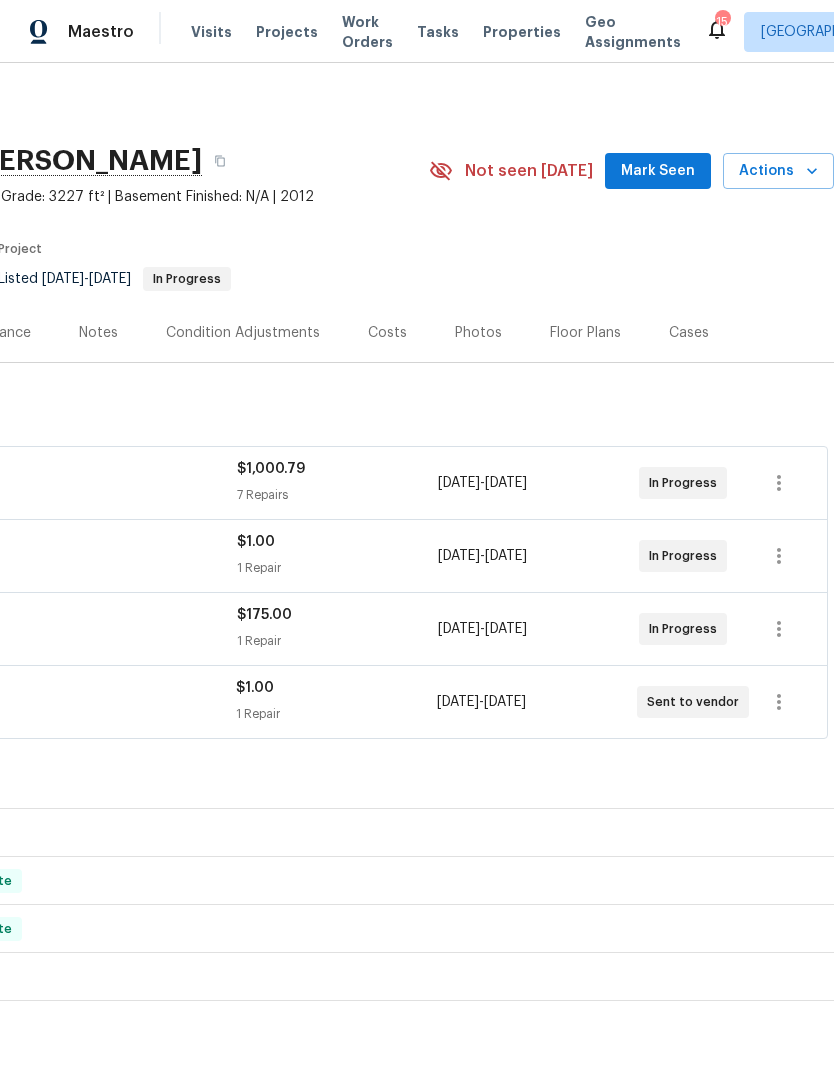click on "Work Orders" at bounding box center [367, 32] 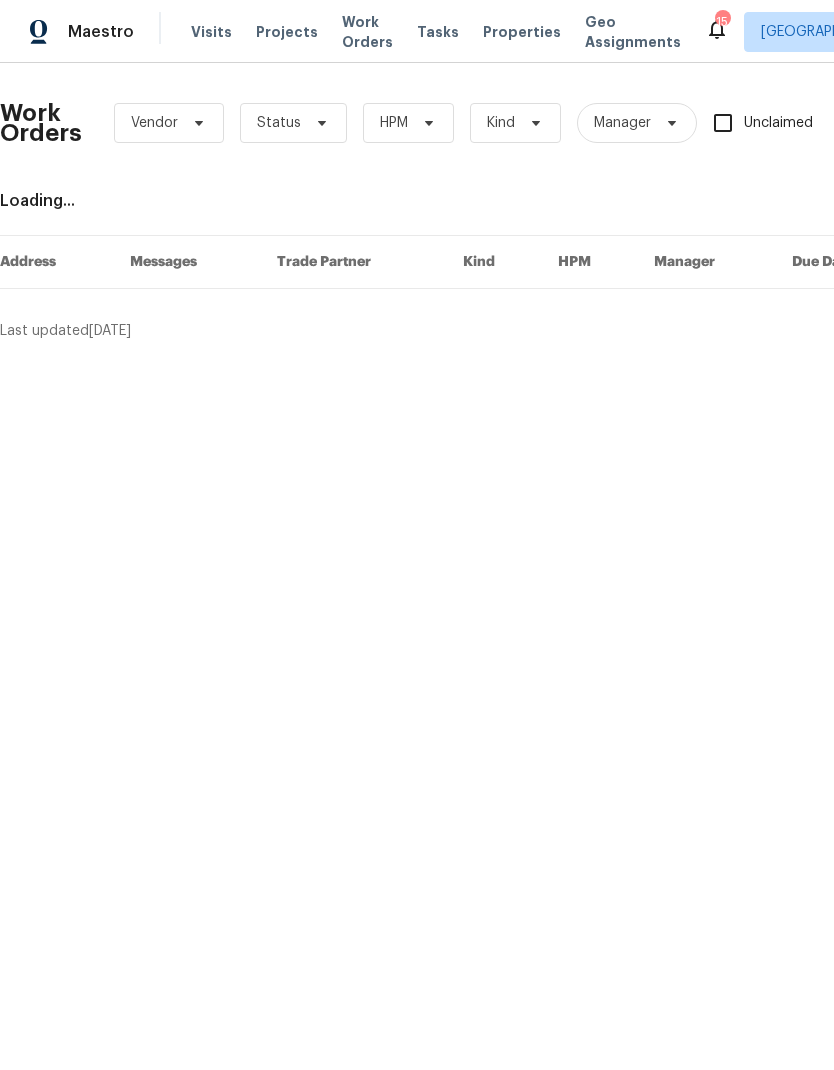 scroll, scrollTop: 0, scrollLeft: 0, axis: both 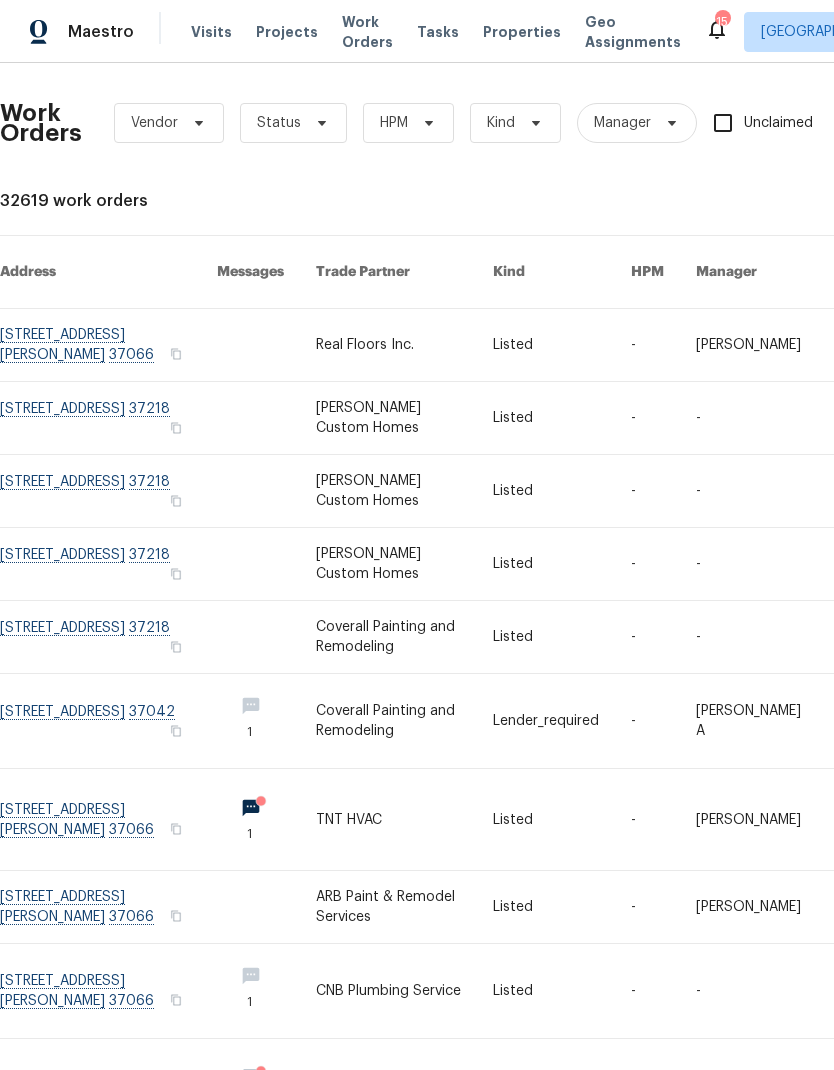 click at bounding box center (404, 345) 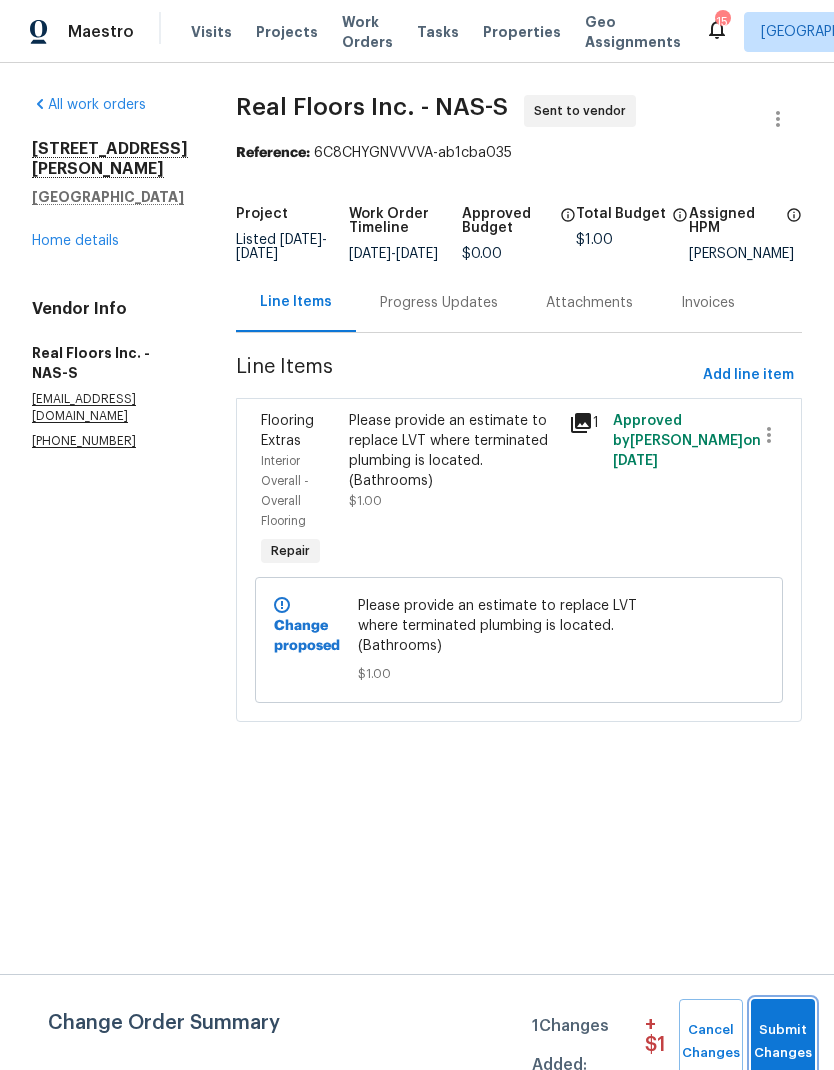 click on "Submit Changes" at bounding box center [783, 1042] 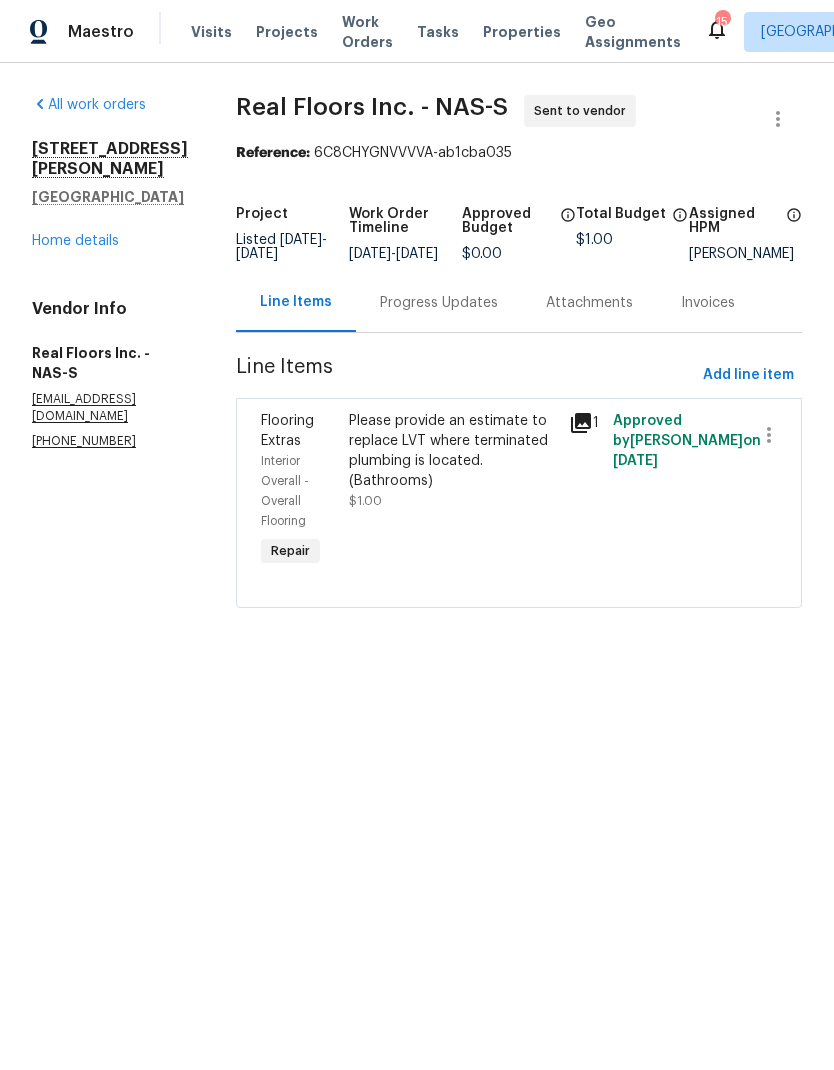 click on "Progress Updates" at bounding box center [439, 302] 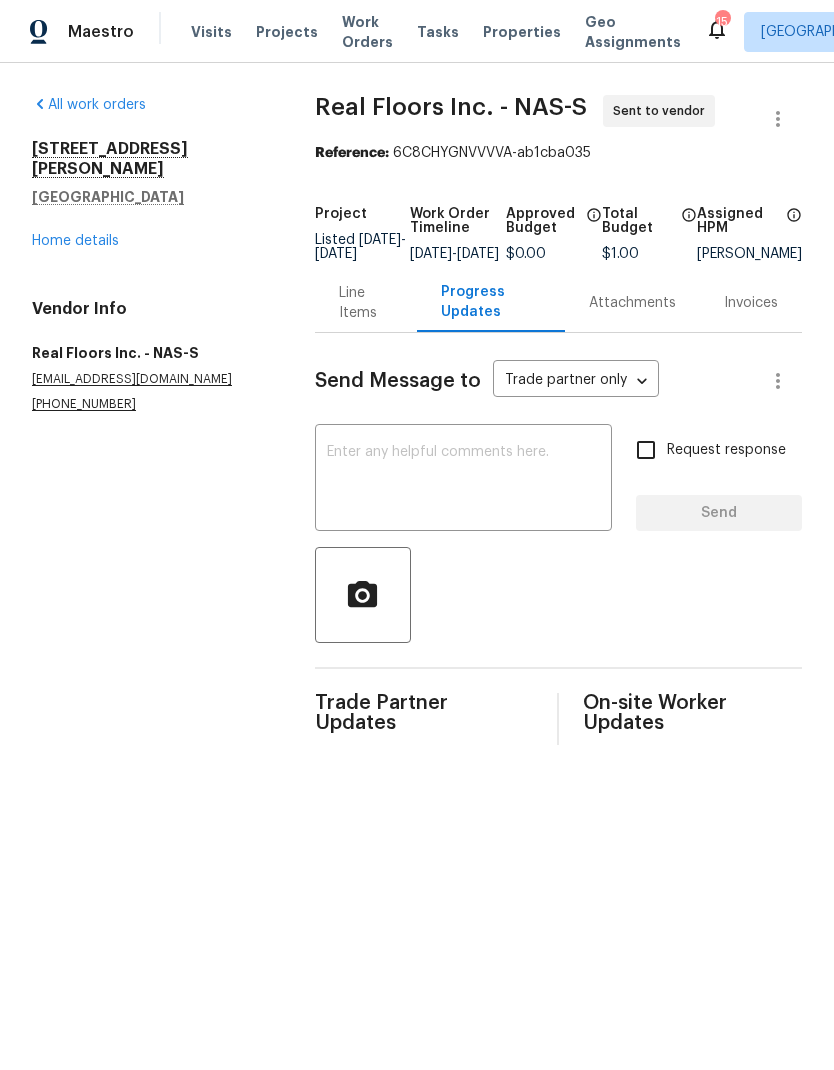 click at bounding box center (463, 480) 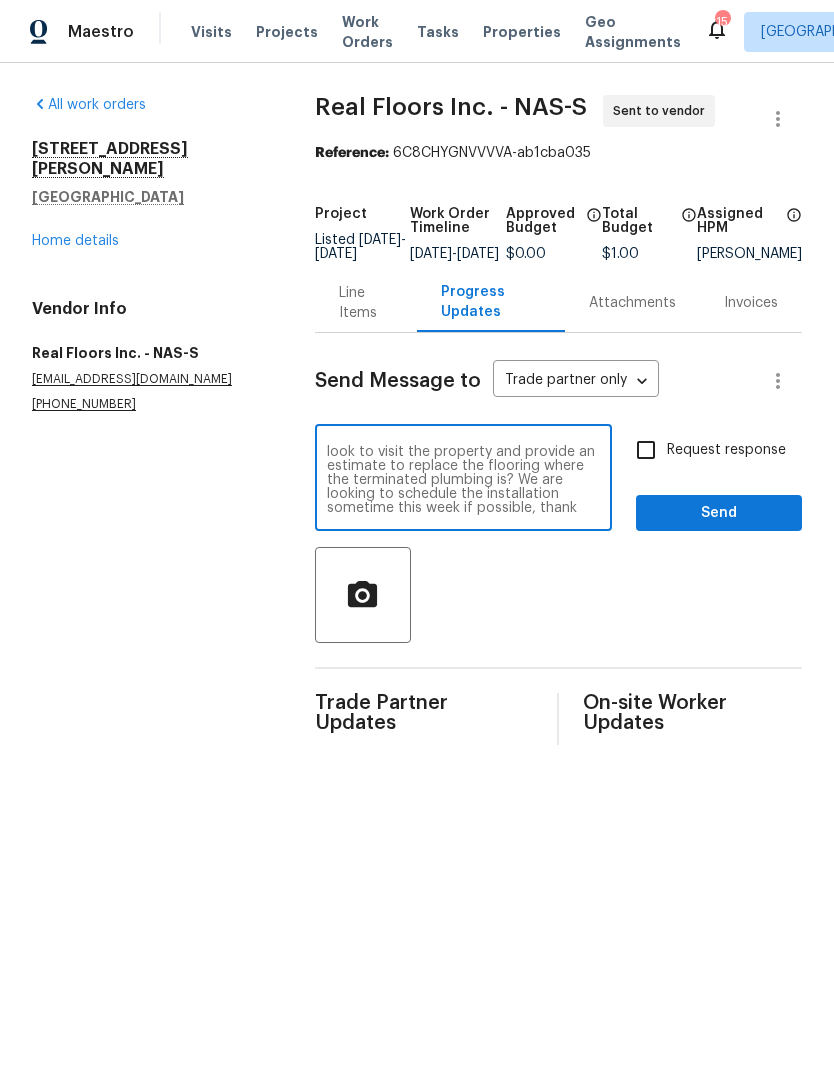 scroll, scrollTop: 70, scrollLeft: 0, axis: vertical 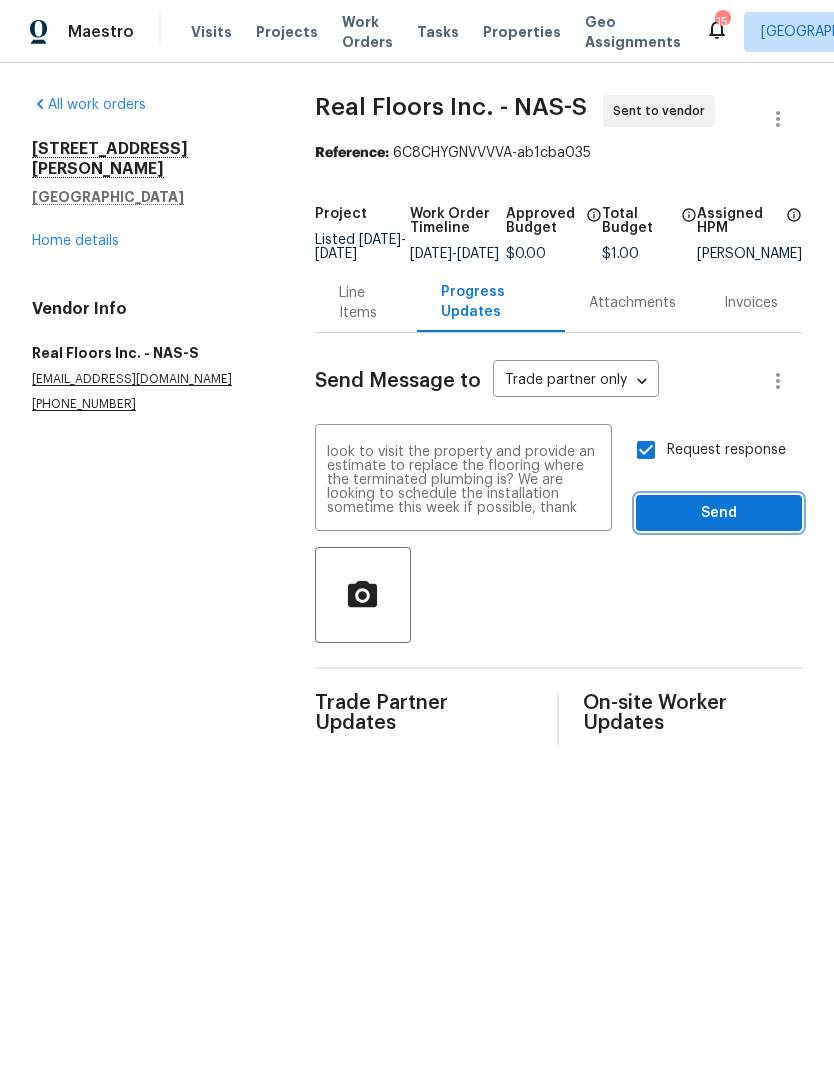 click on "Send" at bounding box center (719, 513) 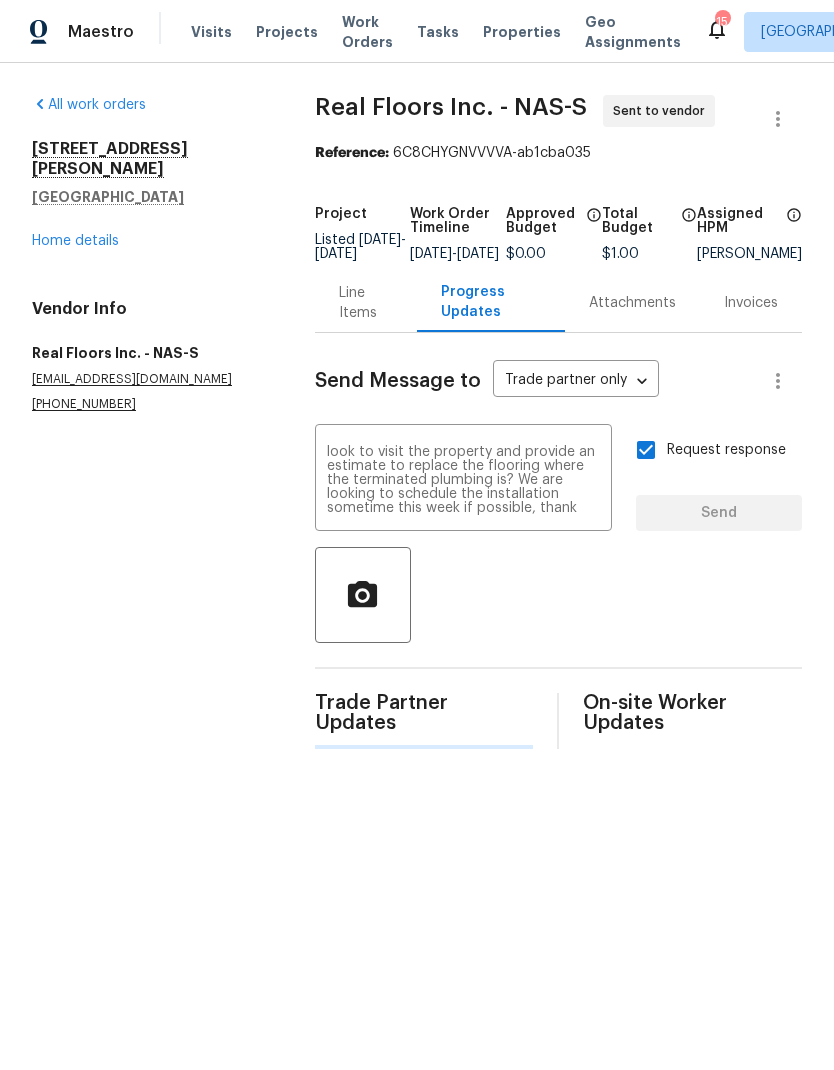 type 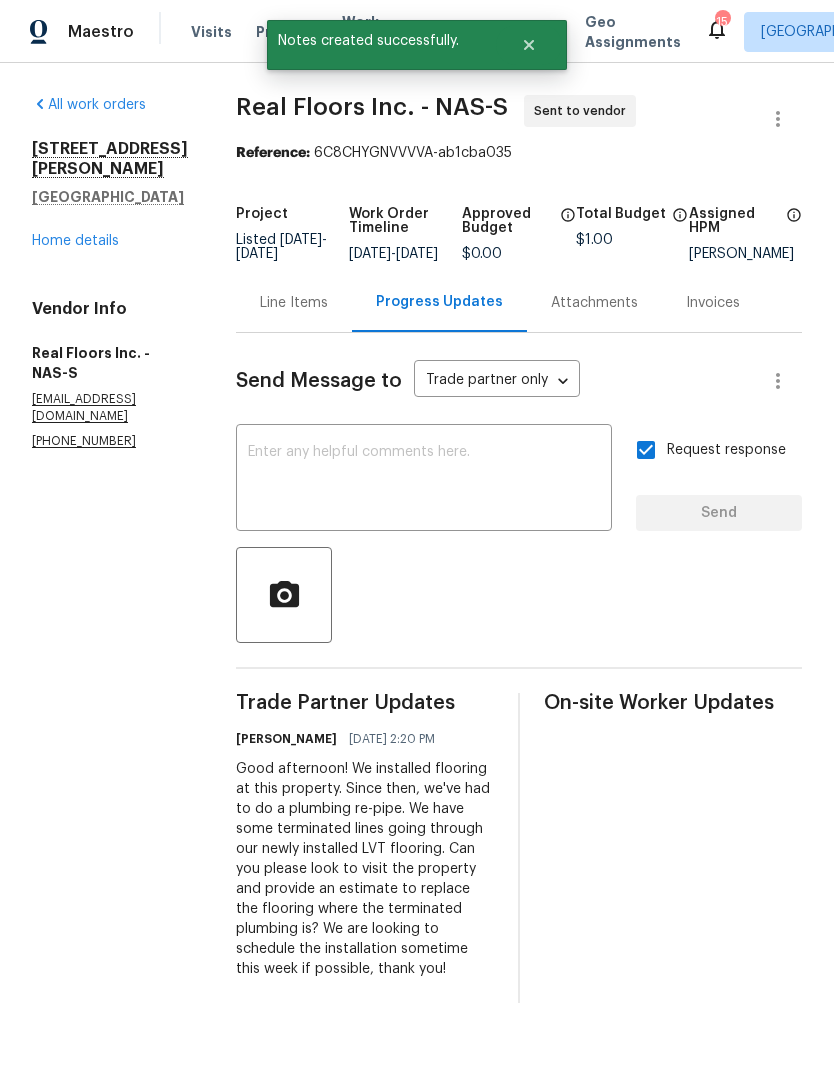 scroll, scrollTop: 0, scrollLeft: 0, axis: both 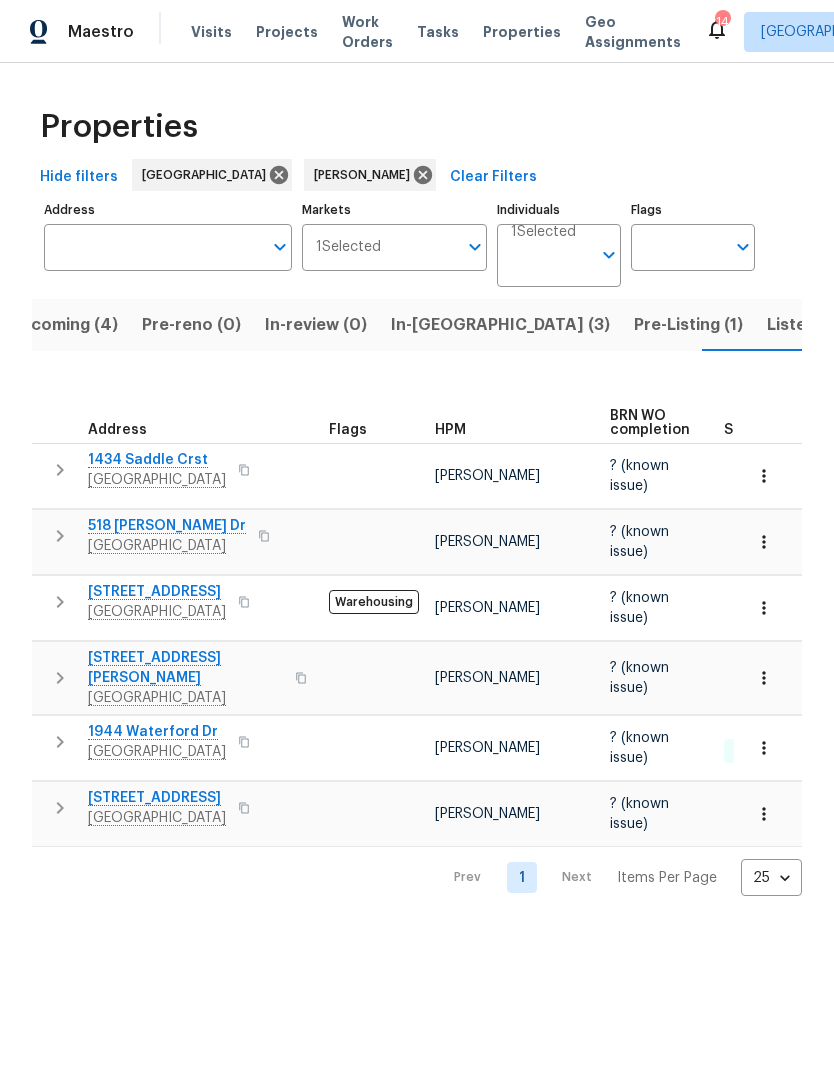 click on "In-reno (3)" at bounding box center (500, 325) 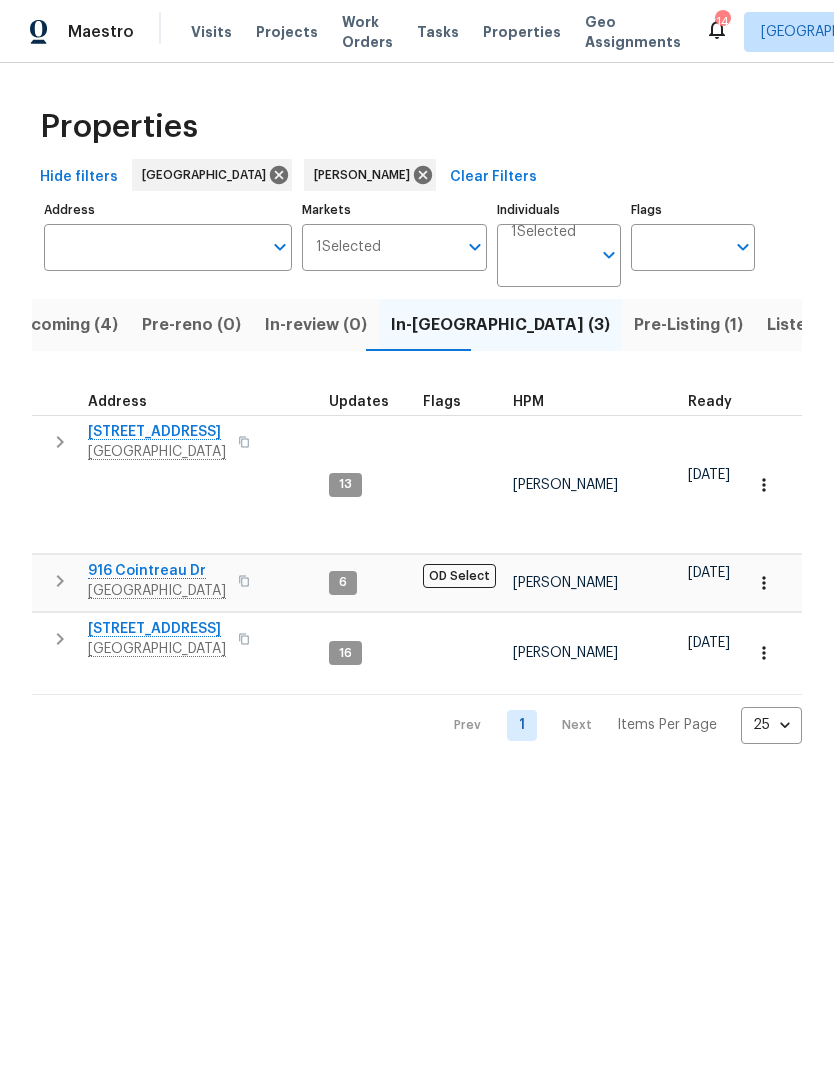 click 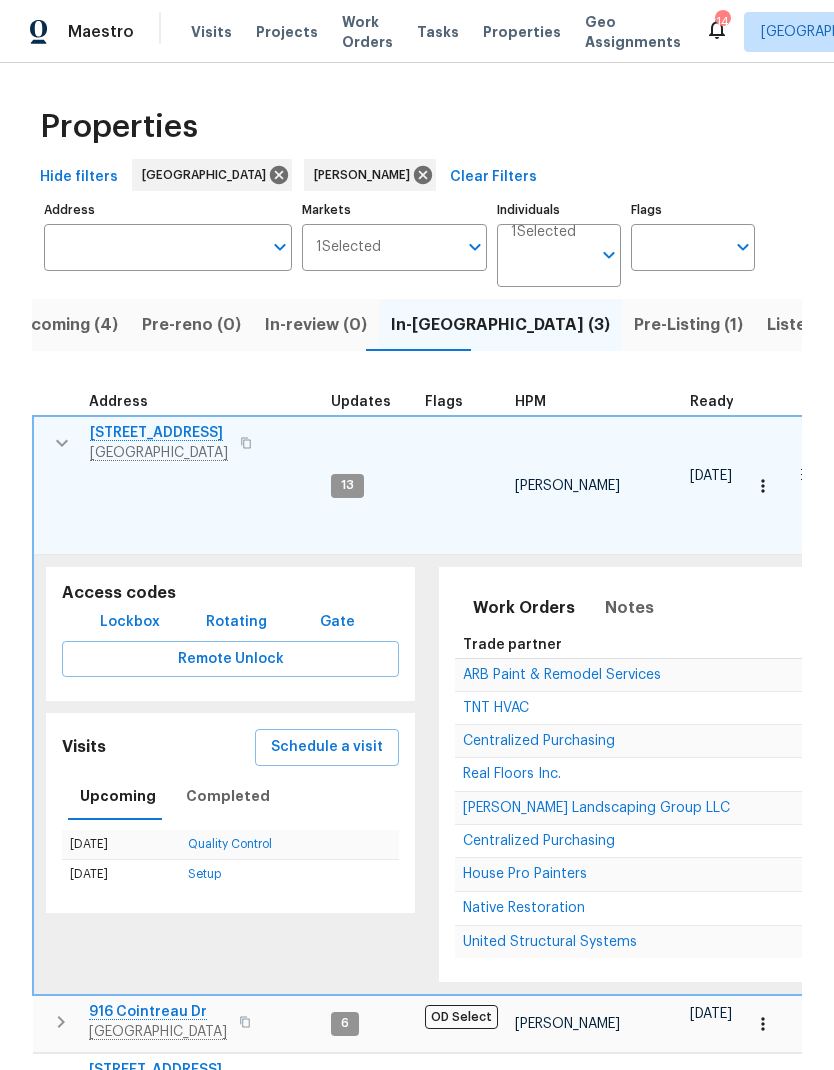 click on "ARB Paint & Remodel Services" at bounding box center [562, 675] 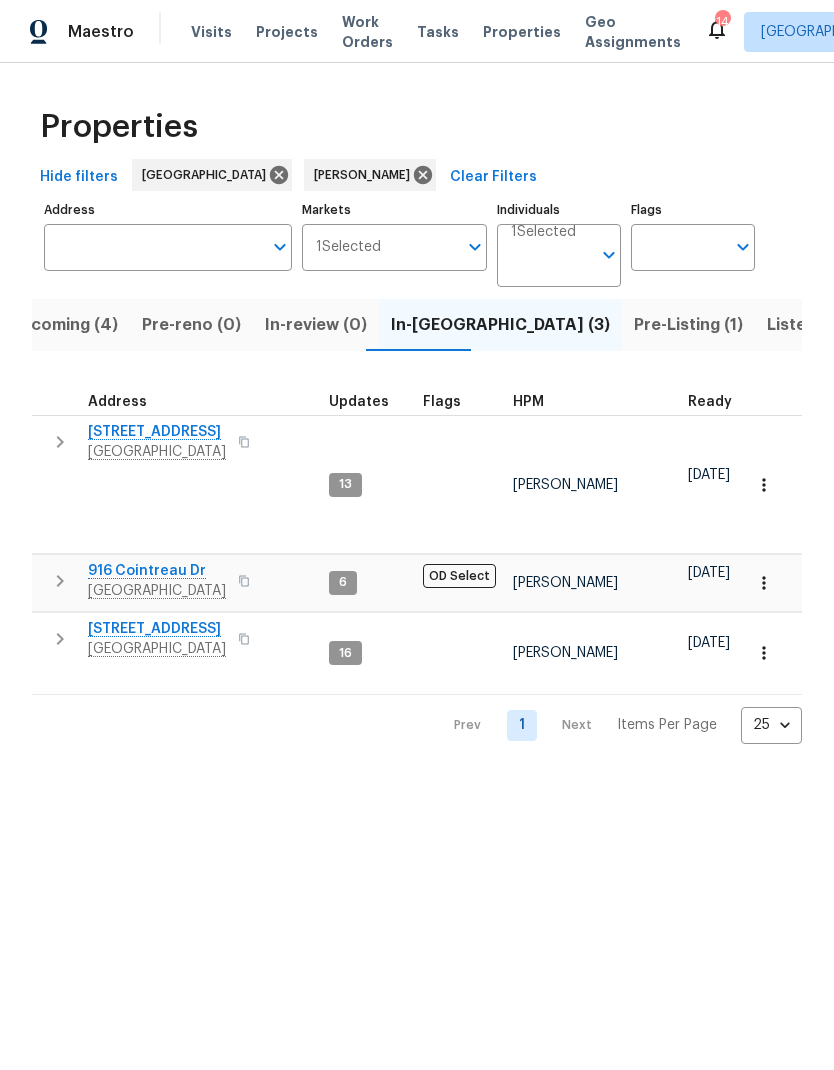 click 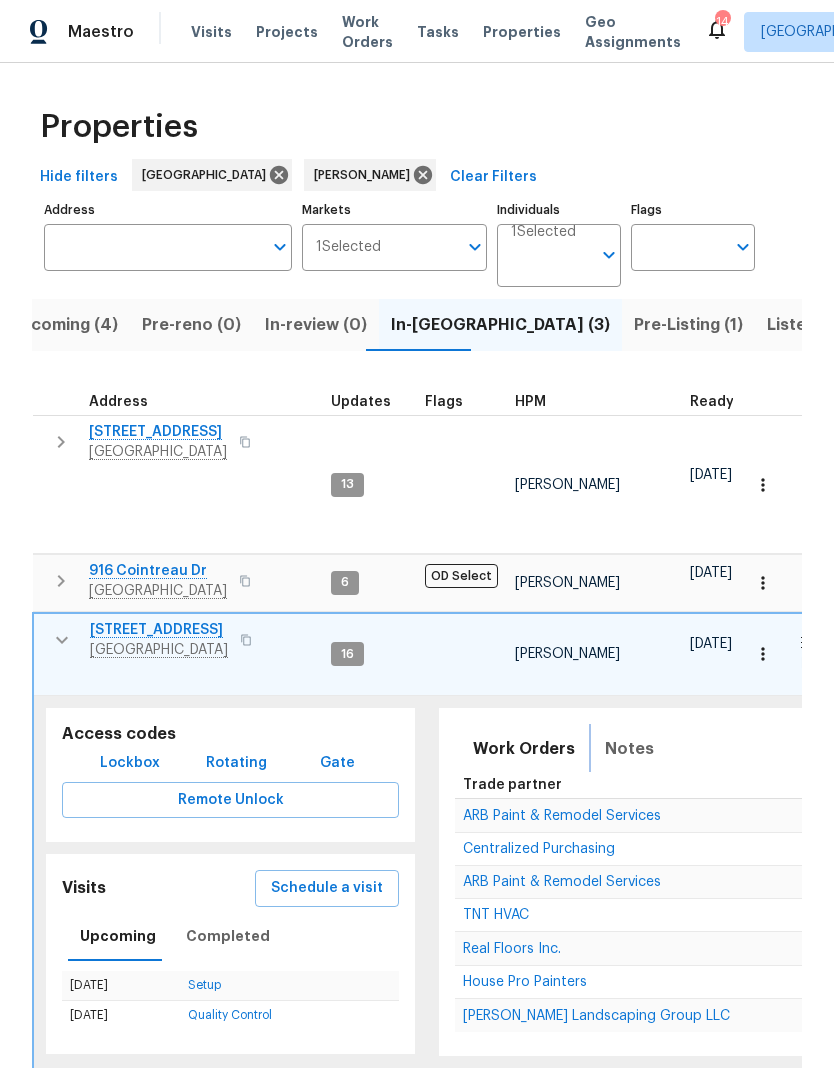 click on "Notes" at bounding box center [629, 749] 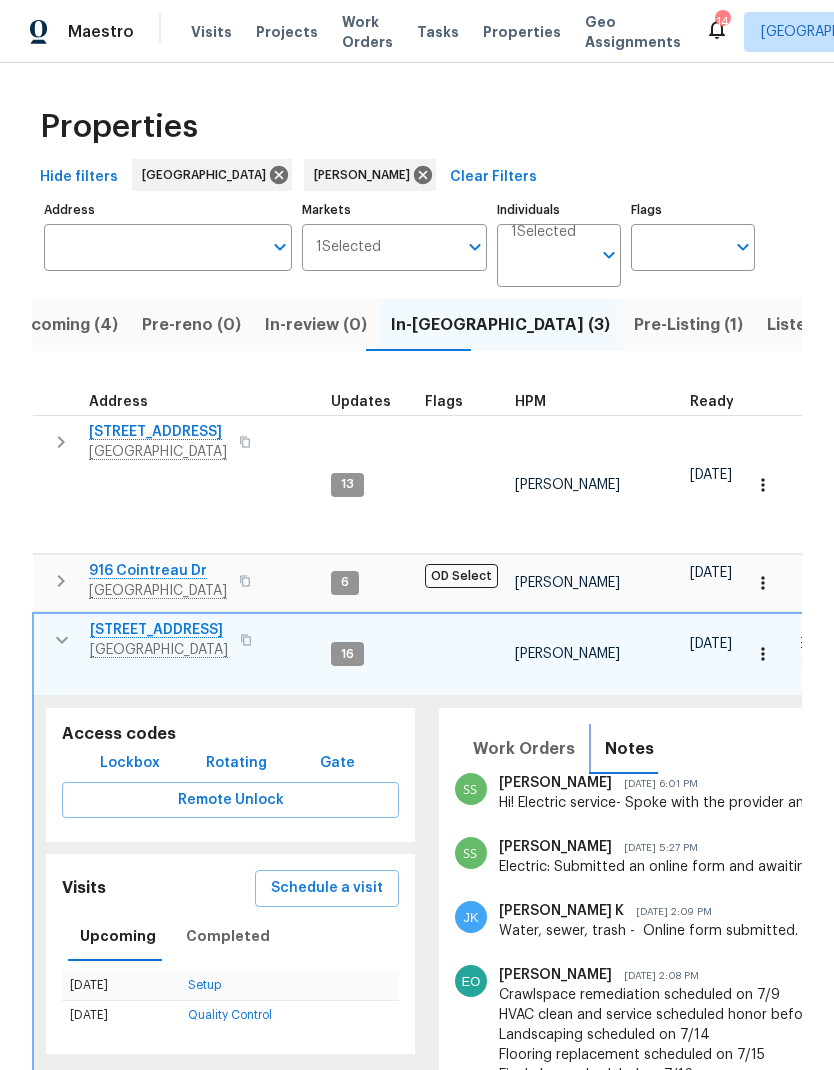 scroll, scrollTop: 642, scrollLeft: 0, axis: vertical 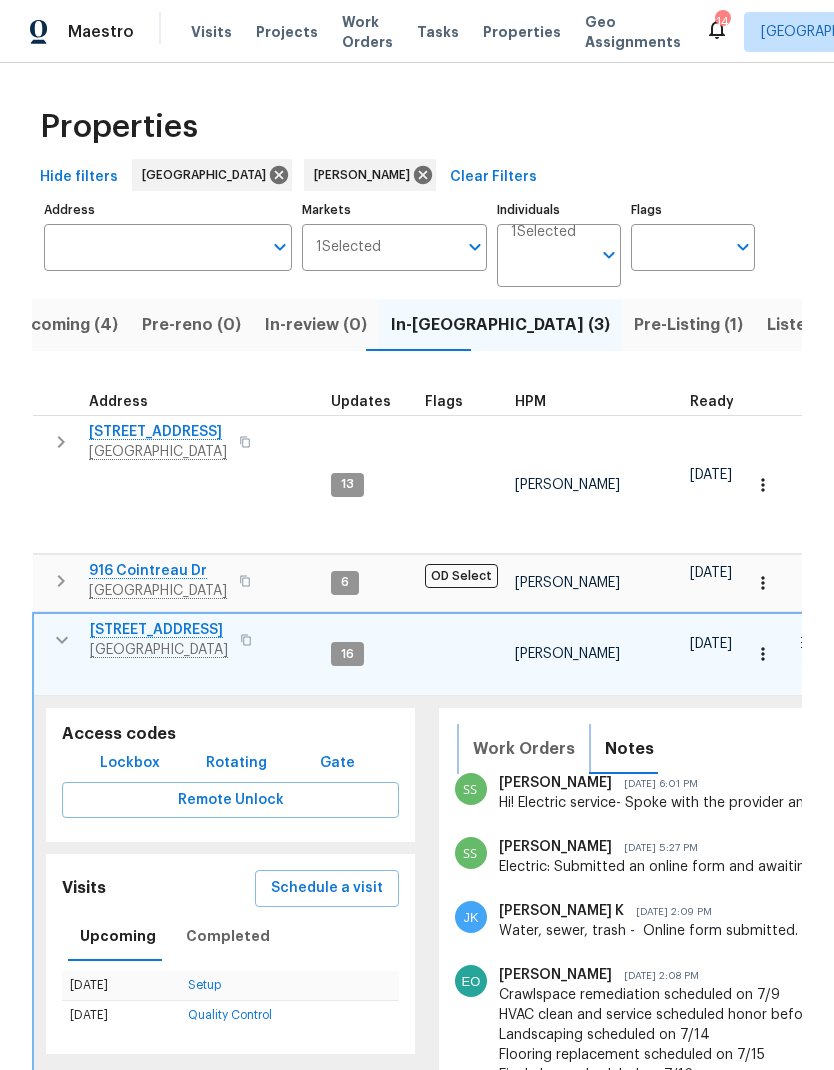 click on "Work Orders" at bounding box center (524, 749) 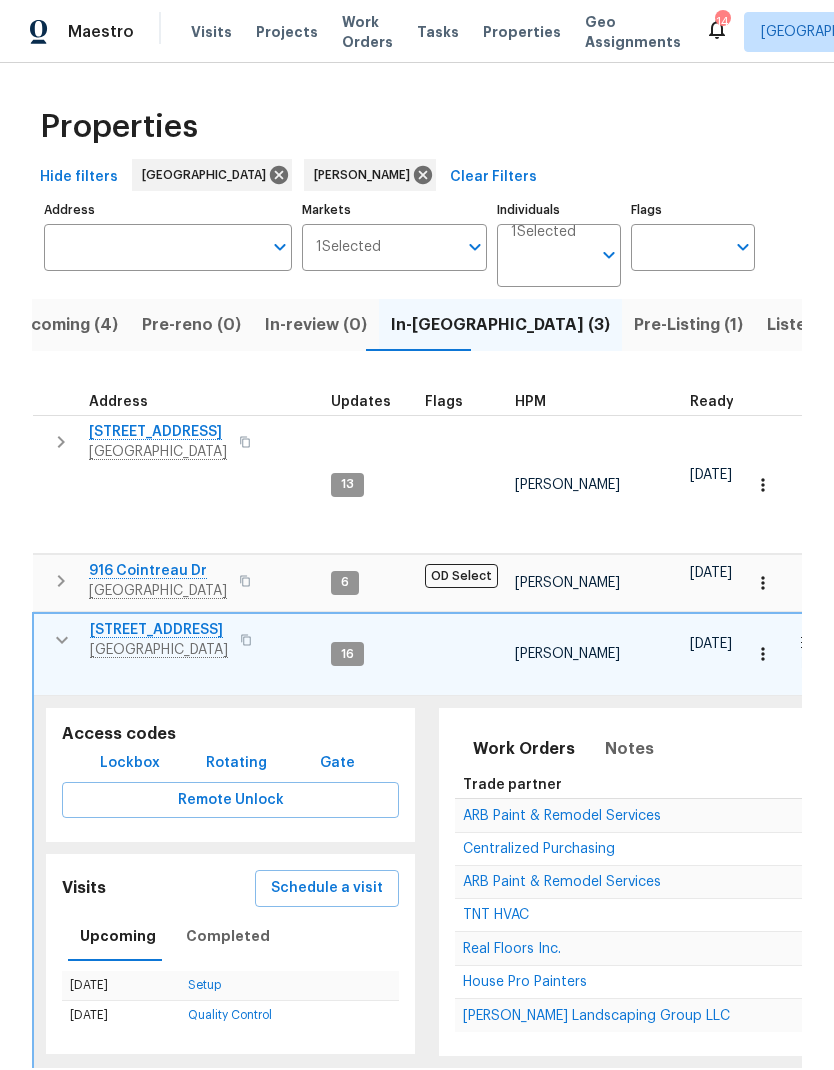click on "House Pro Painters" at bounding box center [525, 982] 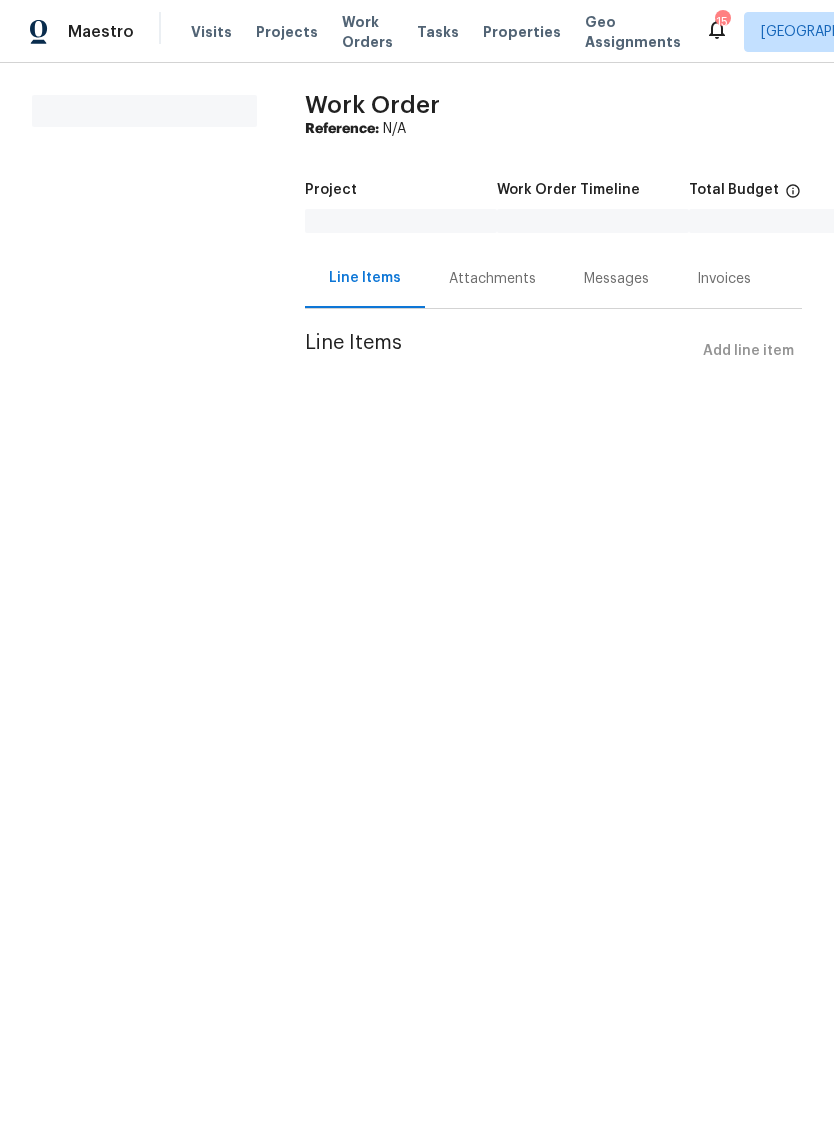 scroll, scrollTop: 0, scrollLeft: 0, axis: both 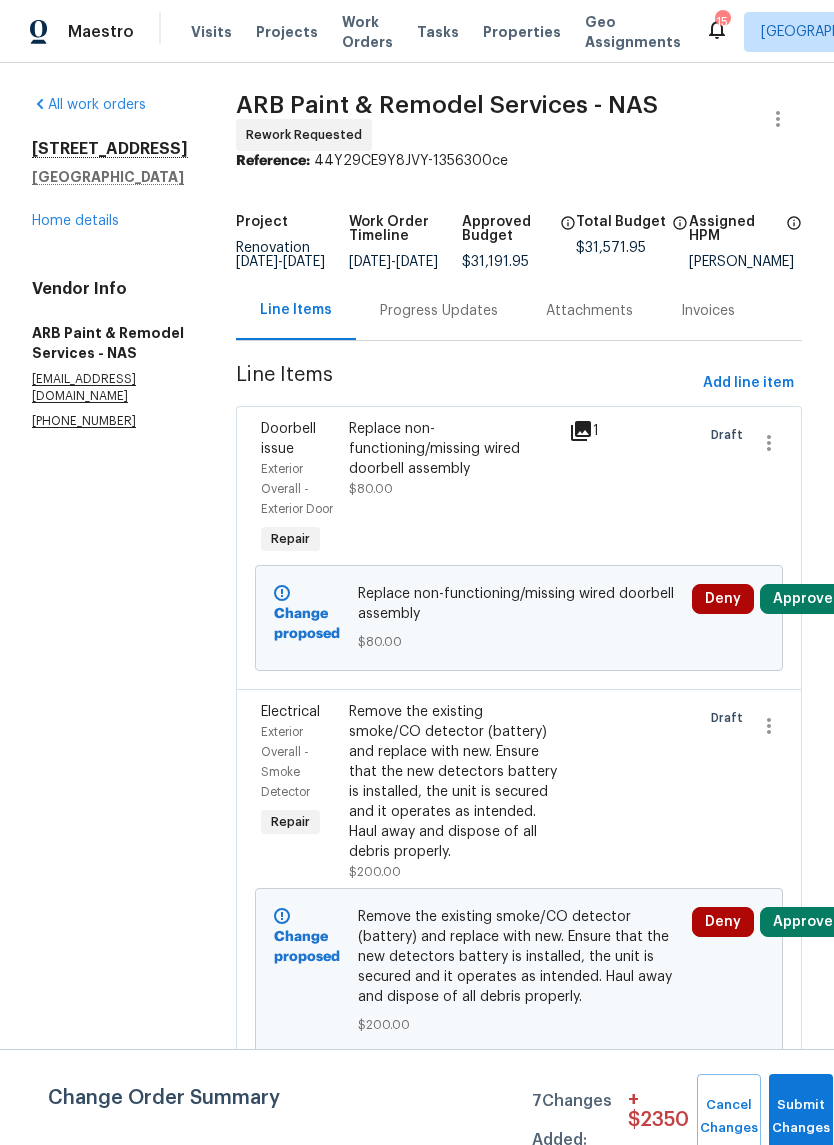 click on "Home details" at bounding box center (75, 221) 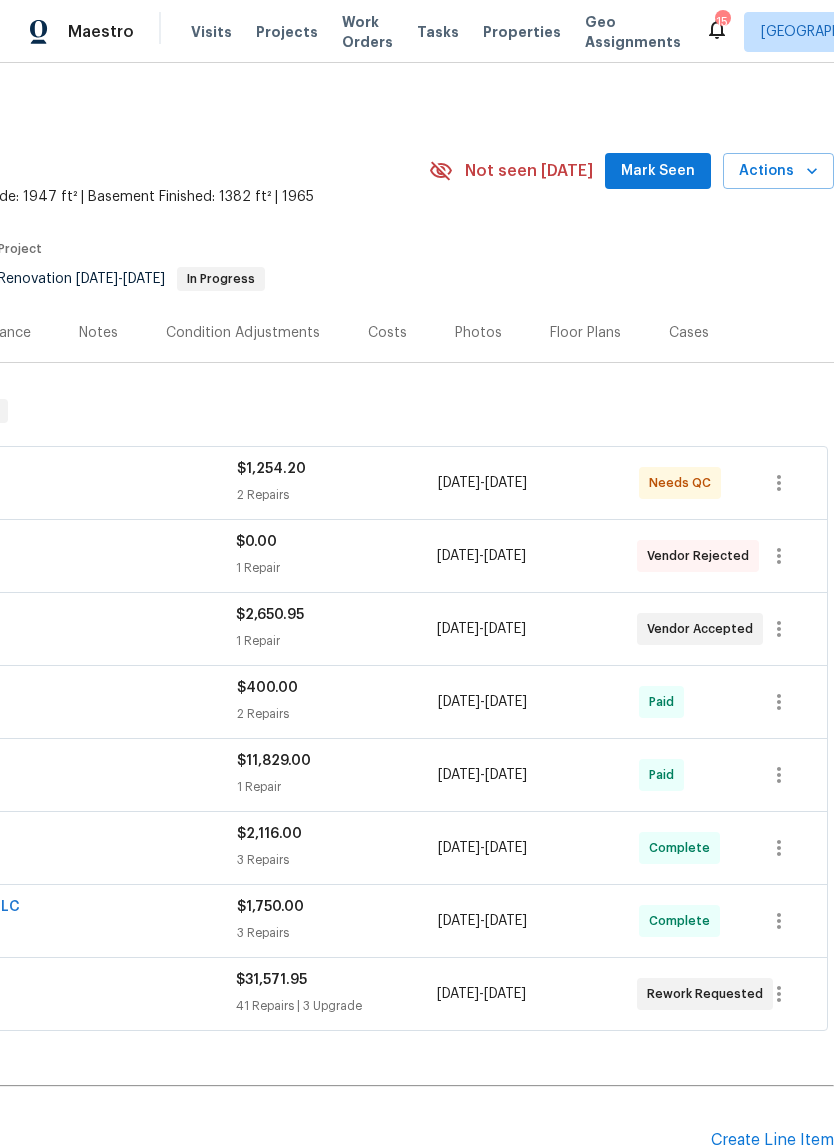 scroll, scrollTop: 0, scrollLeft: 296, axis: horizontal 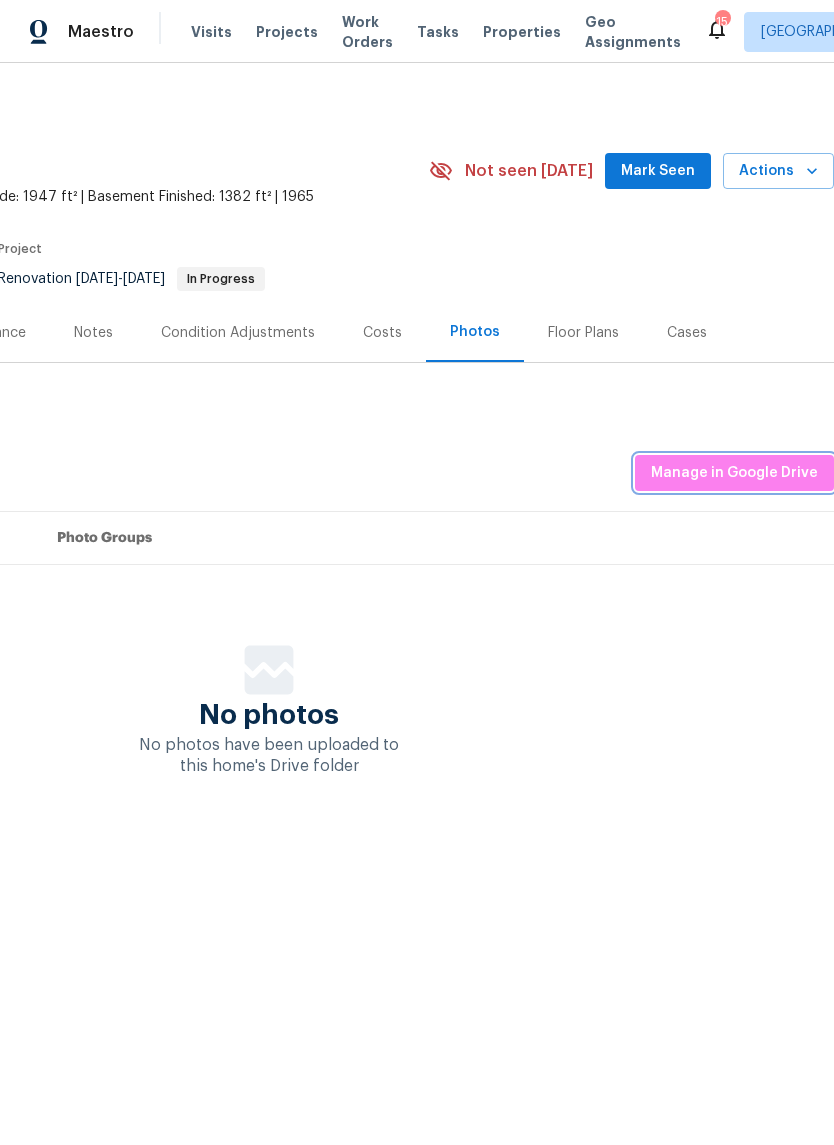 click on "Manage in Google Drive" at bounding box center (734, 473) 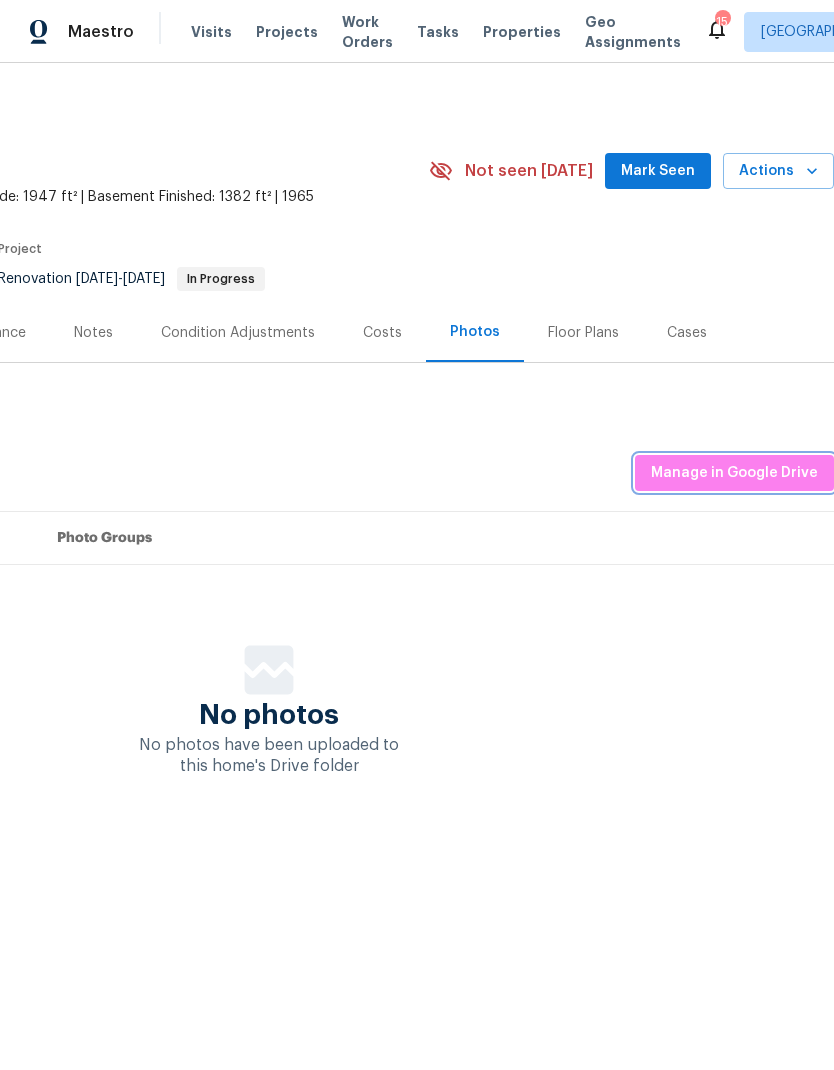 click on "Manage in Google Drive" at bounding box center (734, 473) 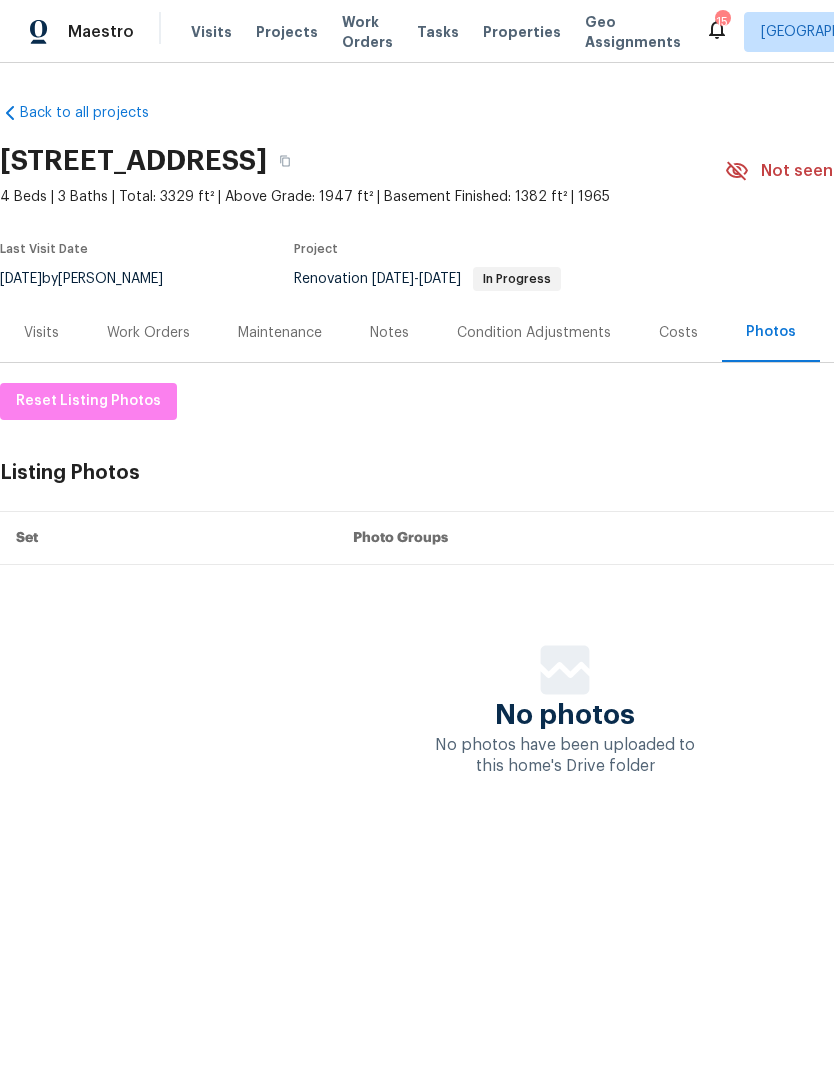 scroll, scrollTop: 0, scrollLeft: 0, axis: both 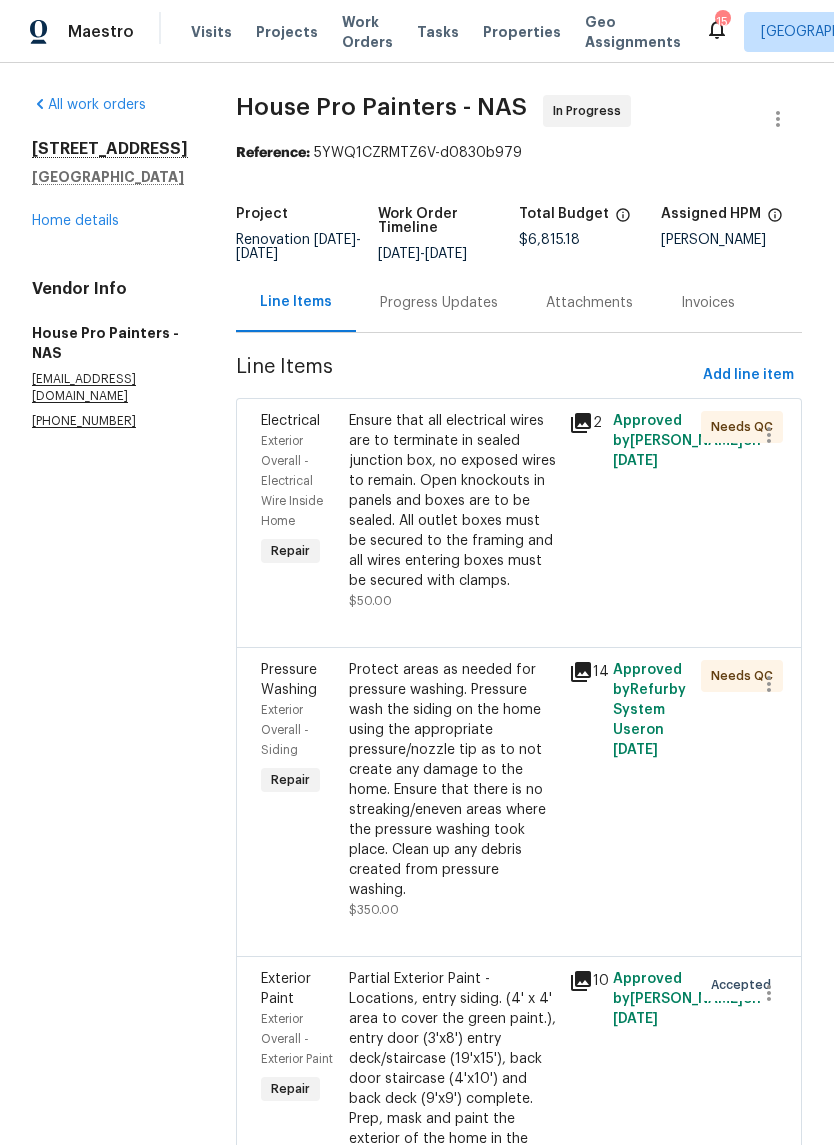 click on "Progress Updates" at bounding box center [439, 303] 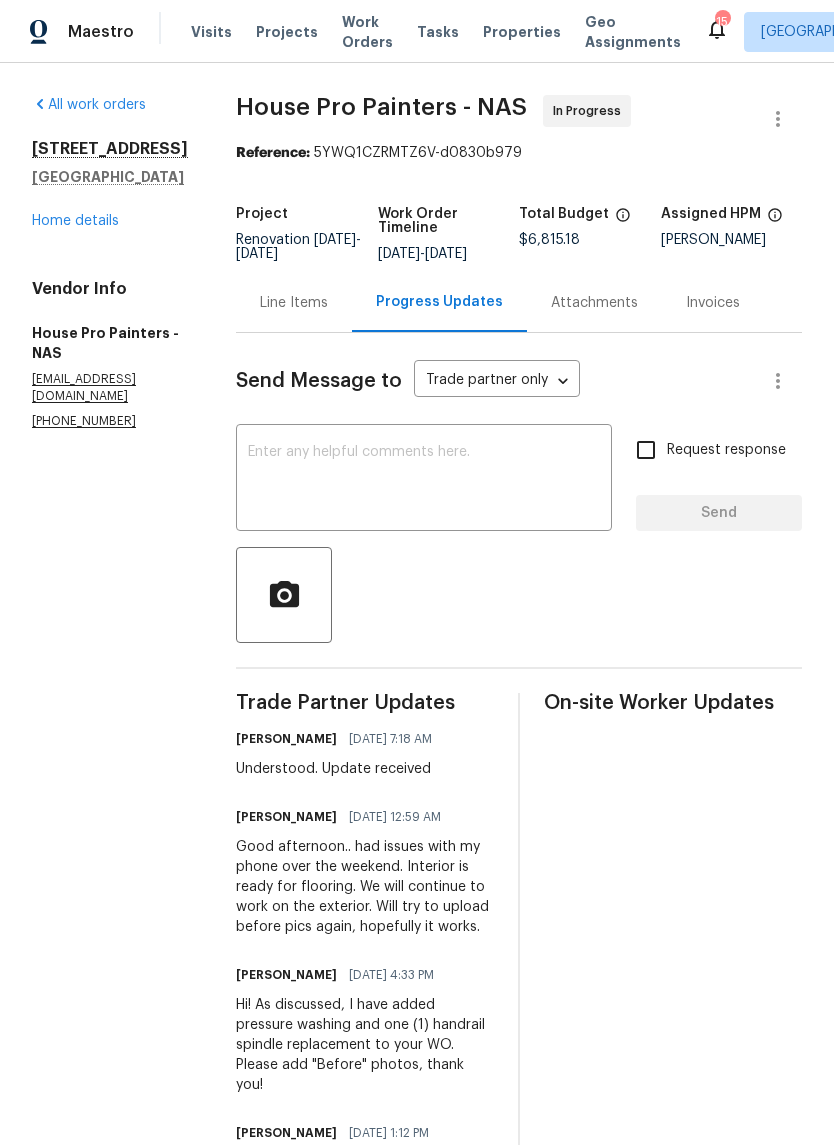 click at bounding box center [424, 480] 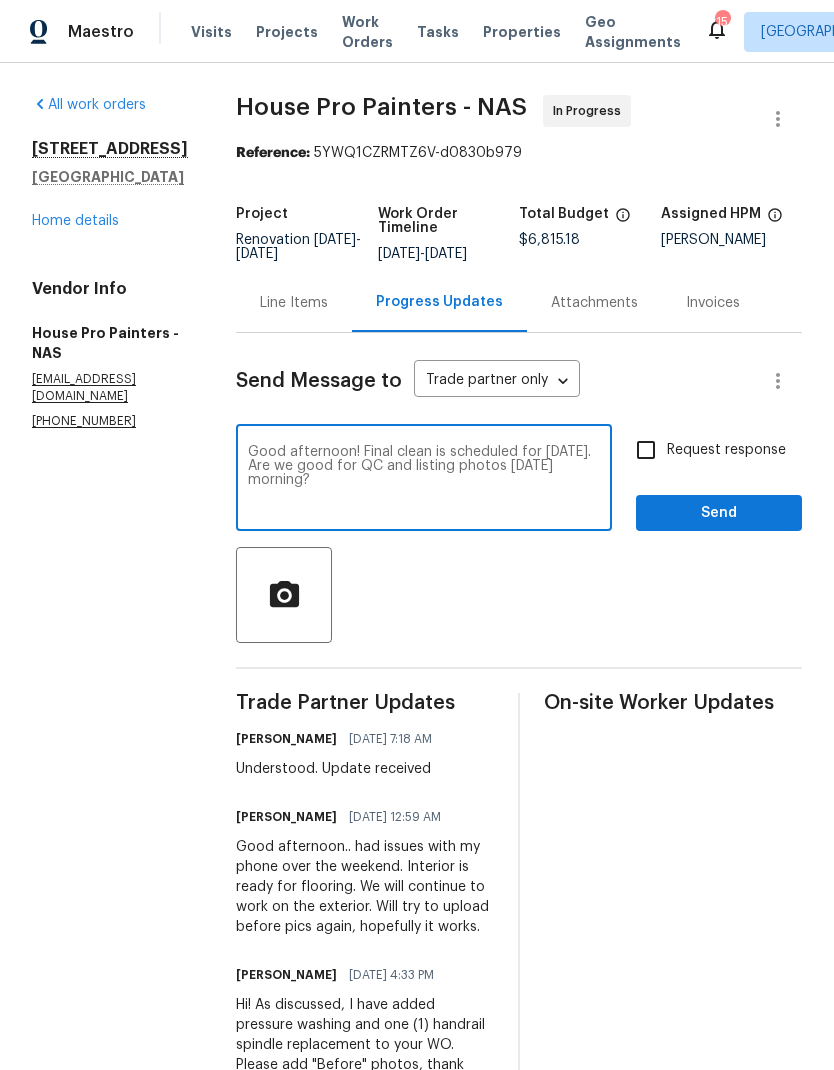 type on "Good afternoon! Final clean is scheduled for [DATE]. Are we good for QC and listing photos [DATE] morning?" 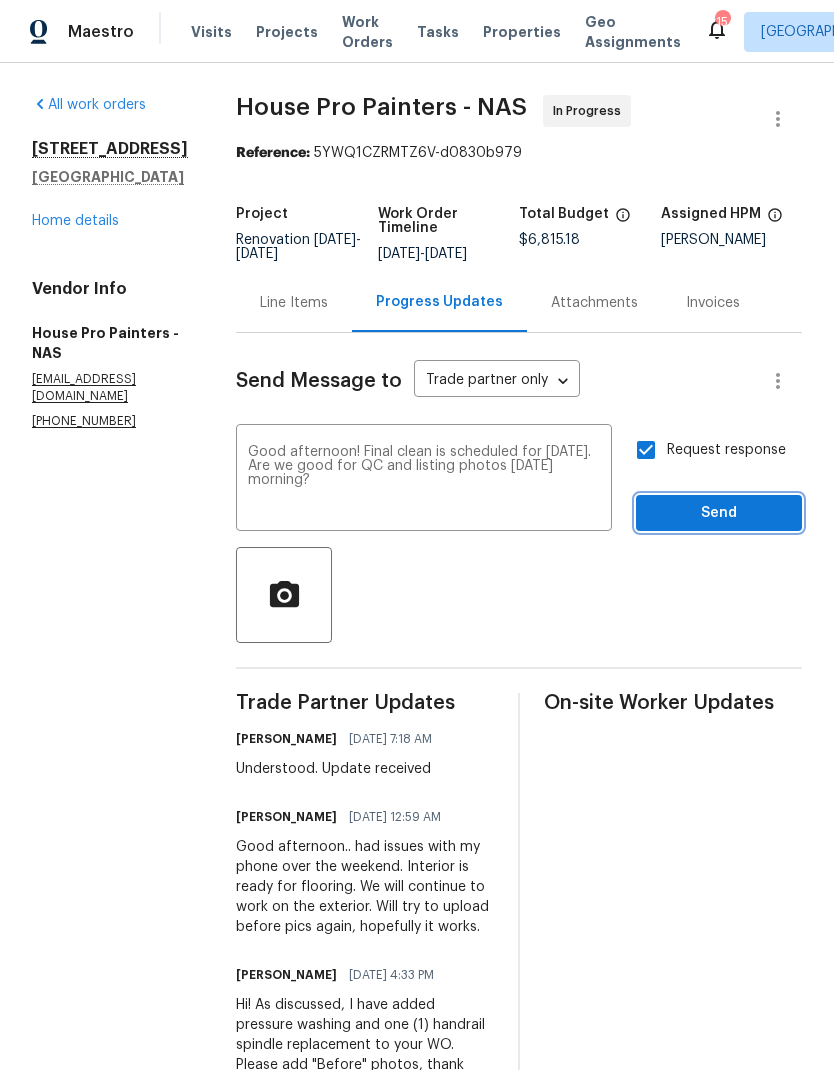 click on "Send" at bounding box center (719, 513) 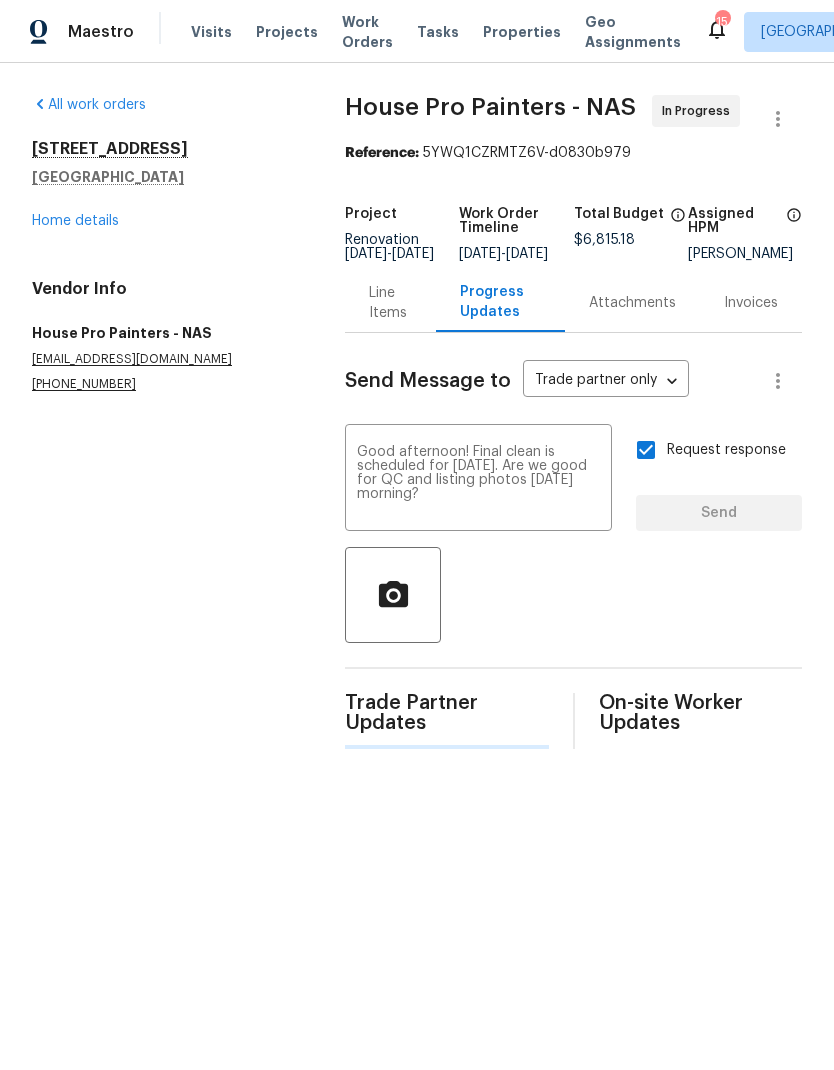 type 